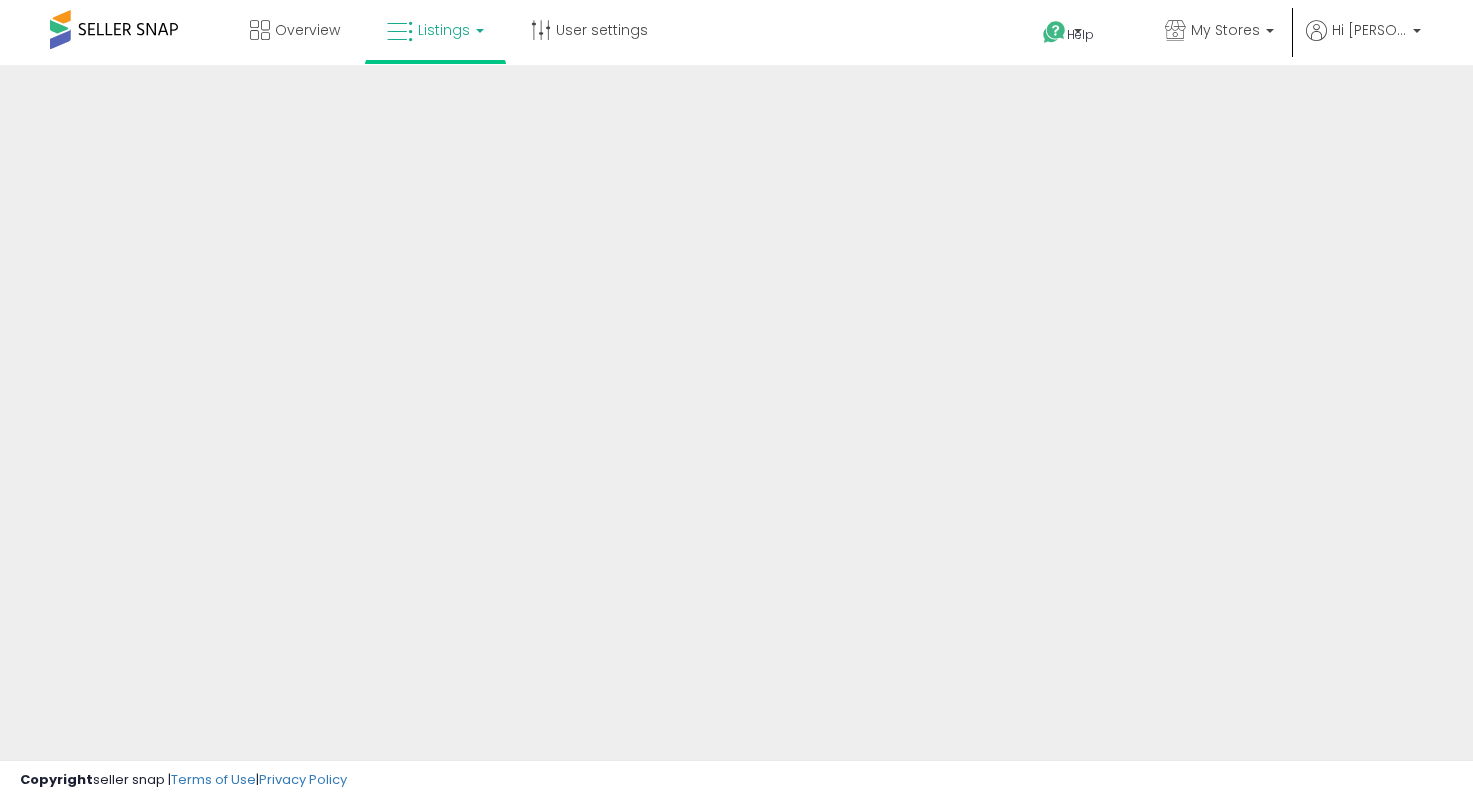 scroll, scrollTop: 0, scrollLeft: 0, axis: both 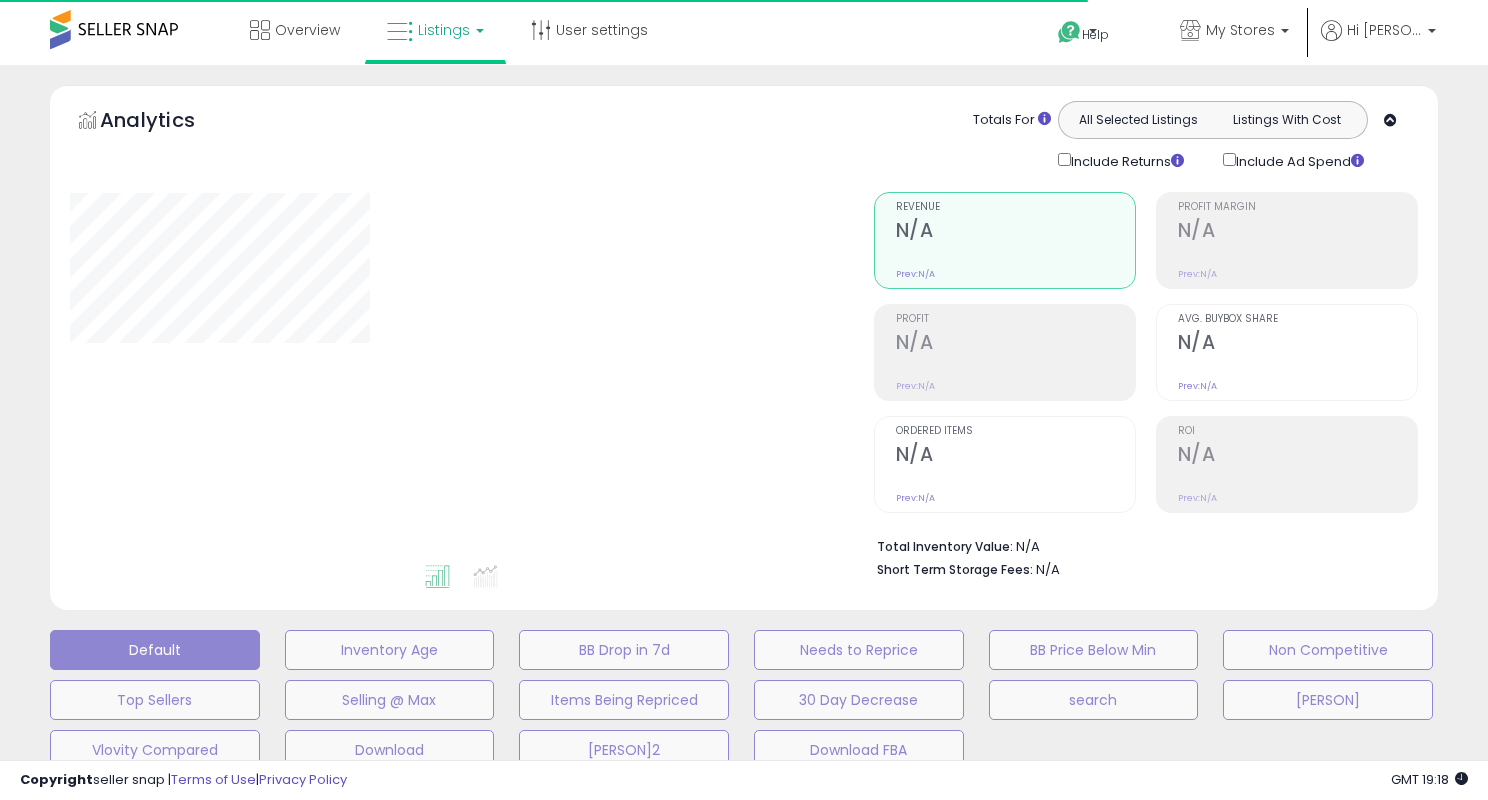 click on "Analytics
Totals For
All Selected Listings
Listings With Cost
Include Returns
Include Ad Spend" at bounding box center (744, 352) 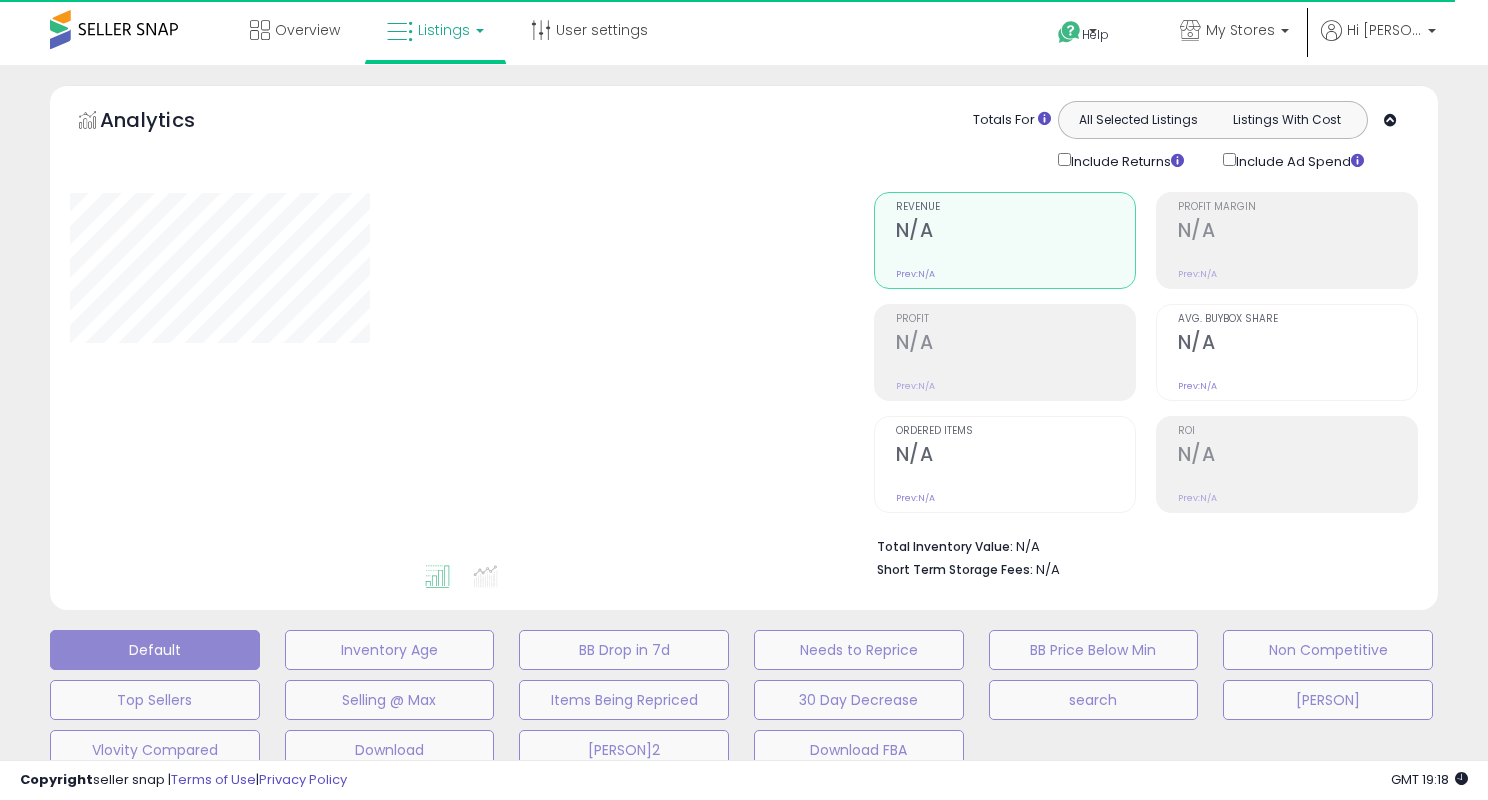 click on "**********" at bounding box center [744, 670] 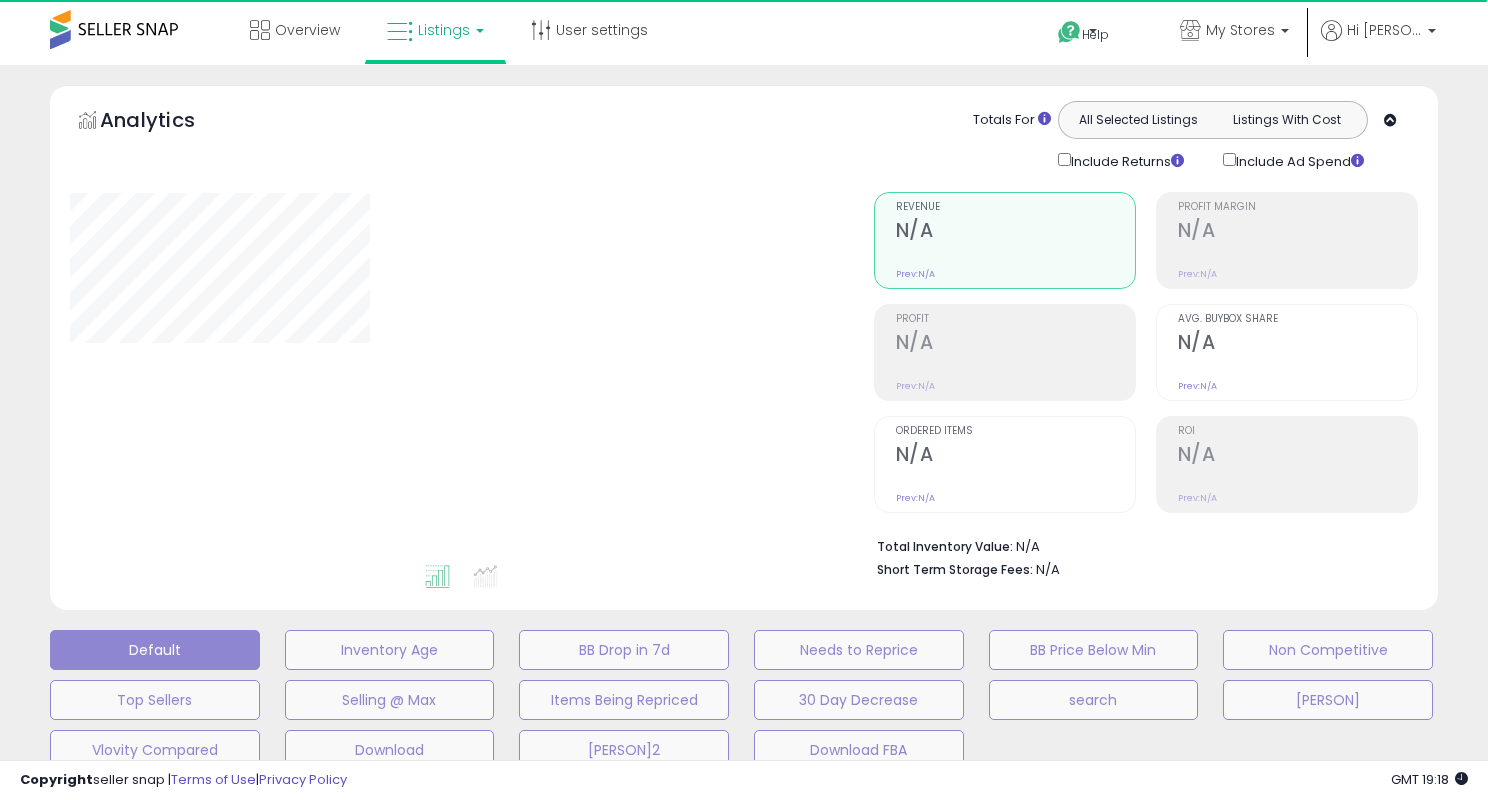 type on "*******" 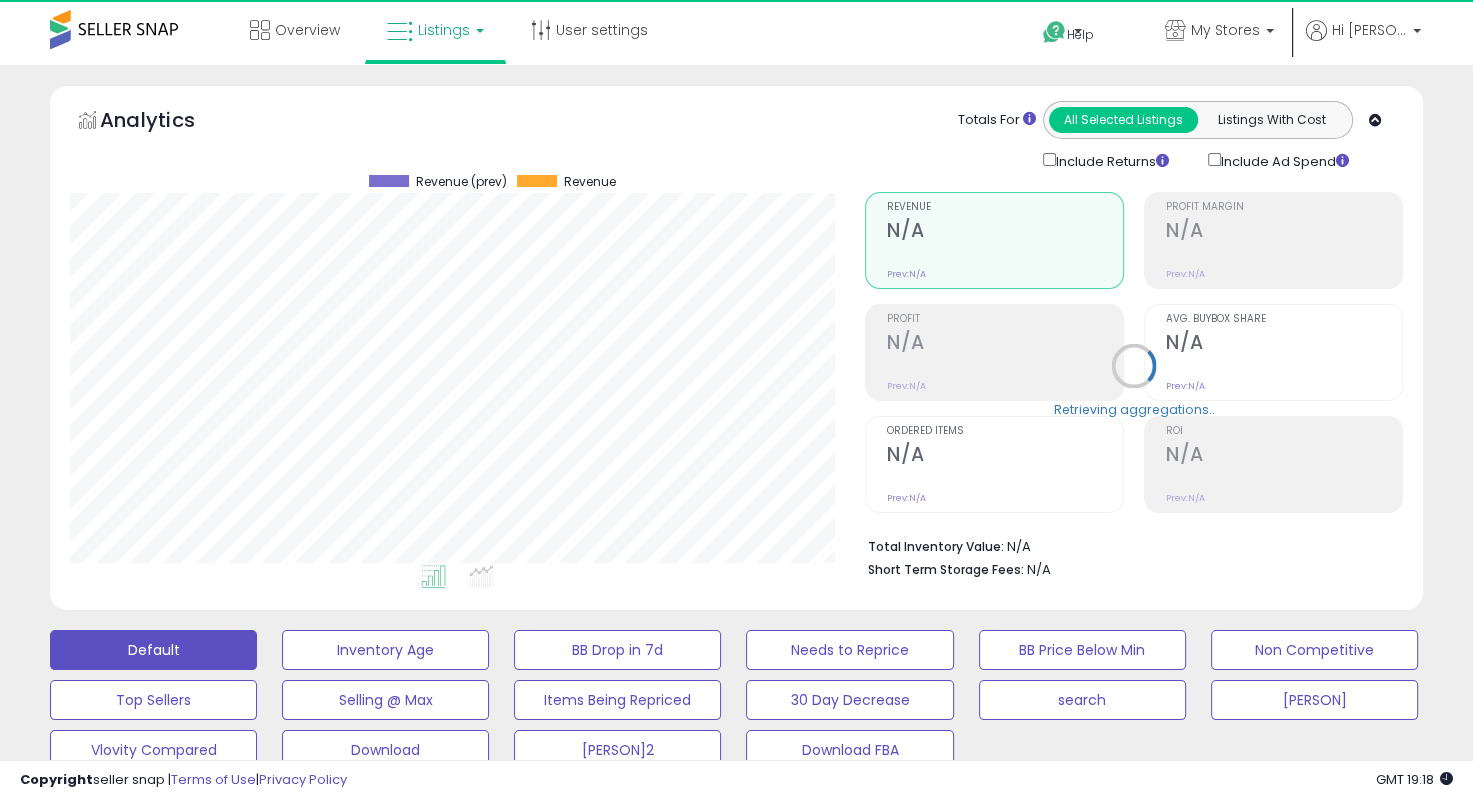 scroll, scrollTop: 999589, scrollLeft: 999204, axis: both 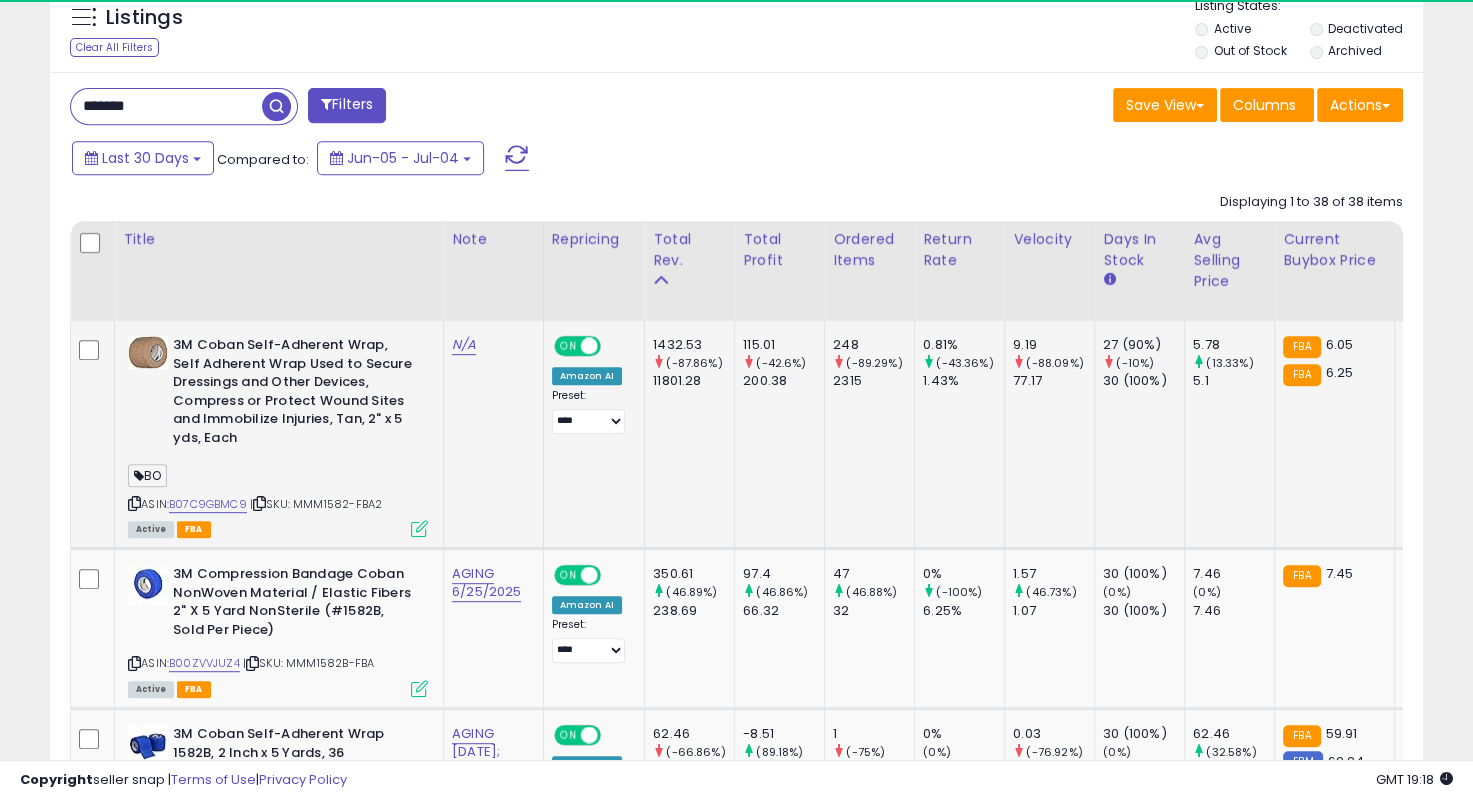 drag, startPoint x: 751, startPoint y: 526, endPoint x: 725, endPoint y: 496, distance: 39.698868 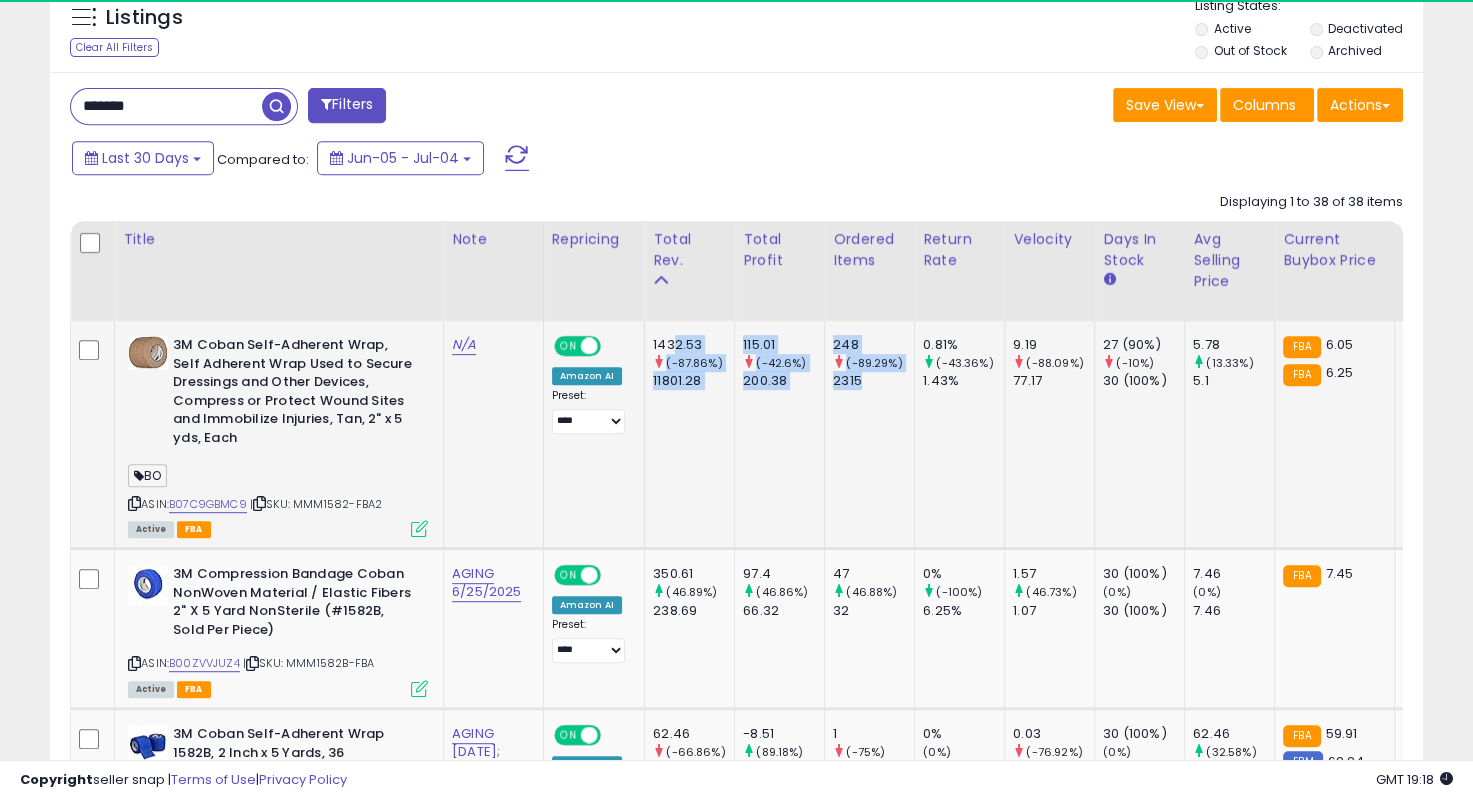 drag, startPoint x: 668, startPoint y: 331, endPoint x: 896, endPoint y: 408, distance: 240.6512 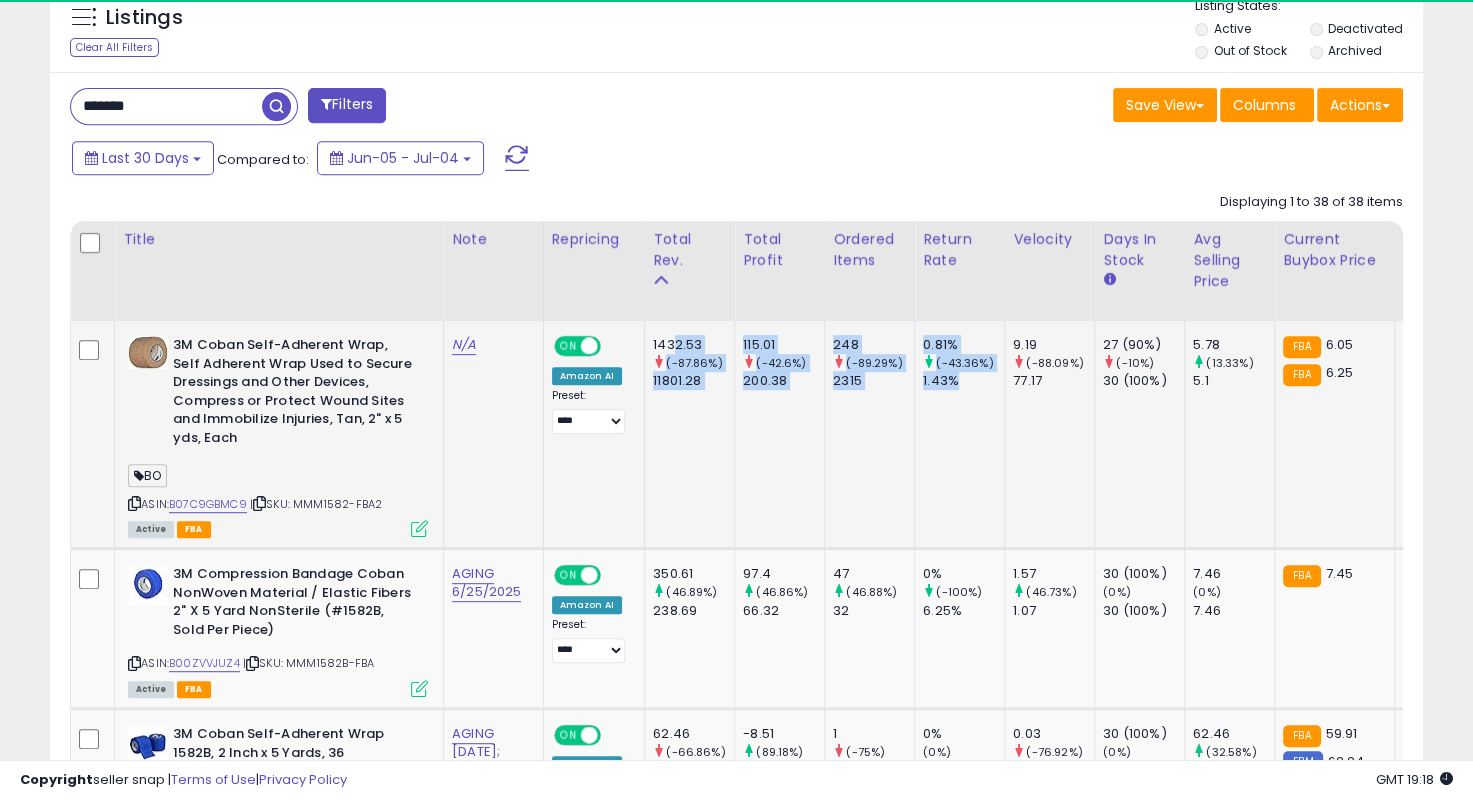 drag, startPoint x: 954, startPoint y: 383, endPoint x: 664, endPoint y: 334, distance: 294.11053 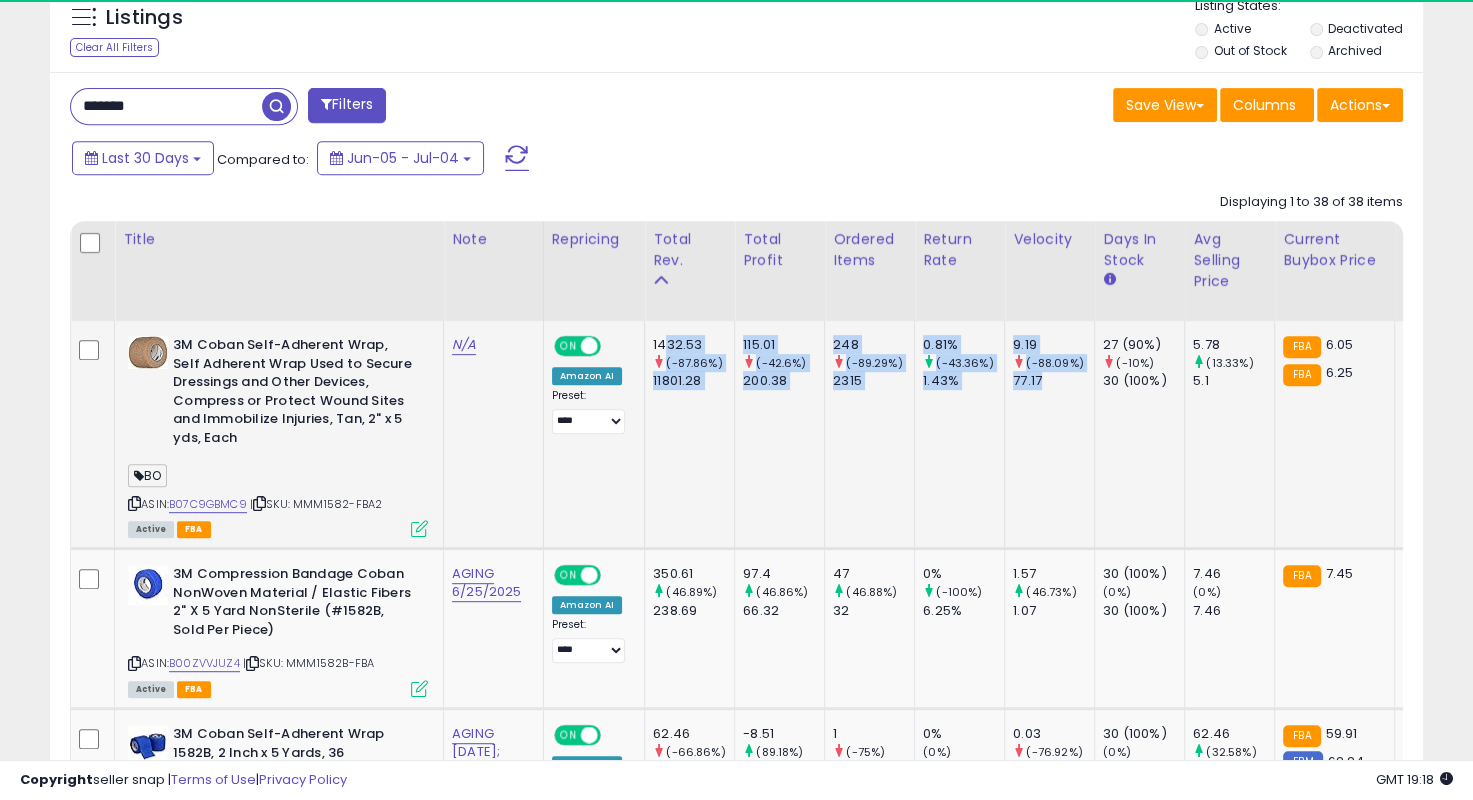 drag, startPoint x: 656, startPoint y: 336, endPoint x: 1056, endPoint y: 384, distance: 402.86972 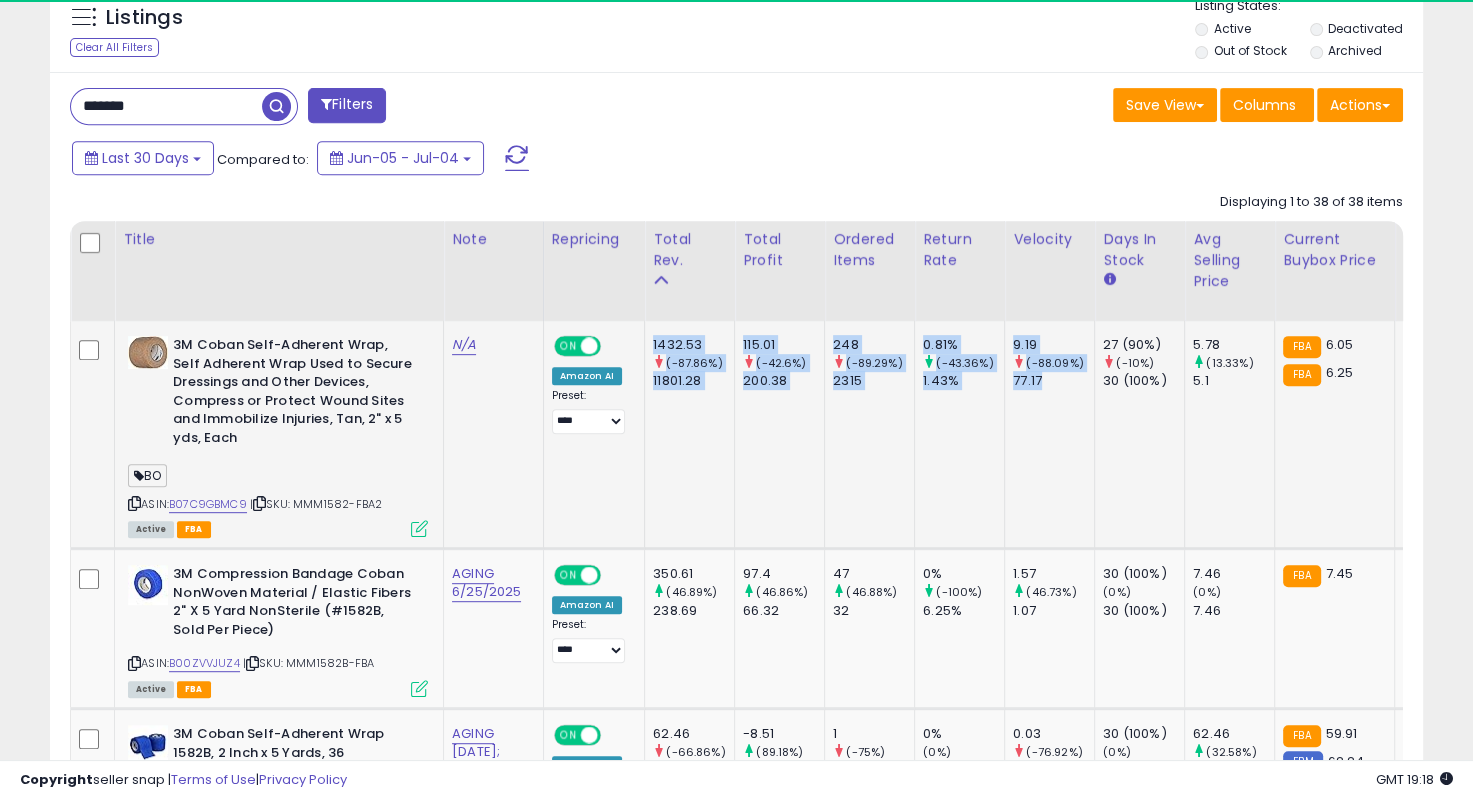 drag, startPoint x: 1061, startPoint y: 386, endPoint x: 645, endPoint y: 343, distance: 418.21646 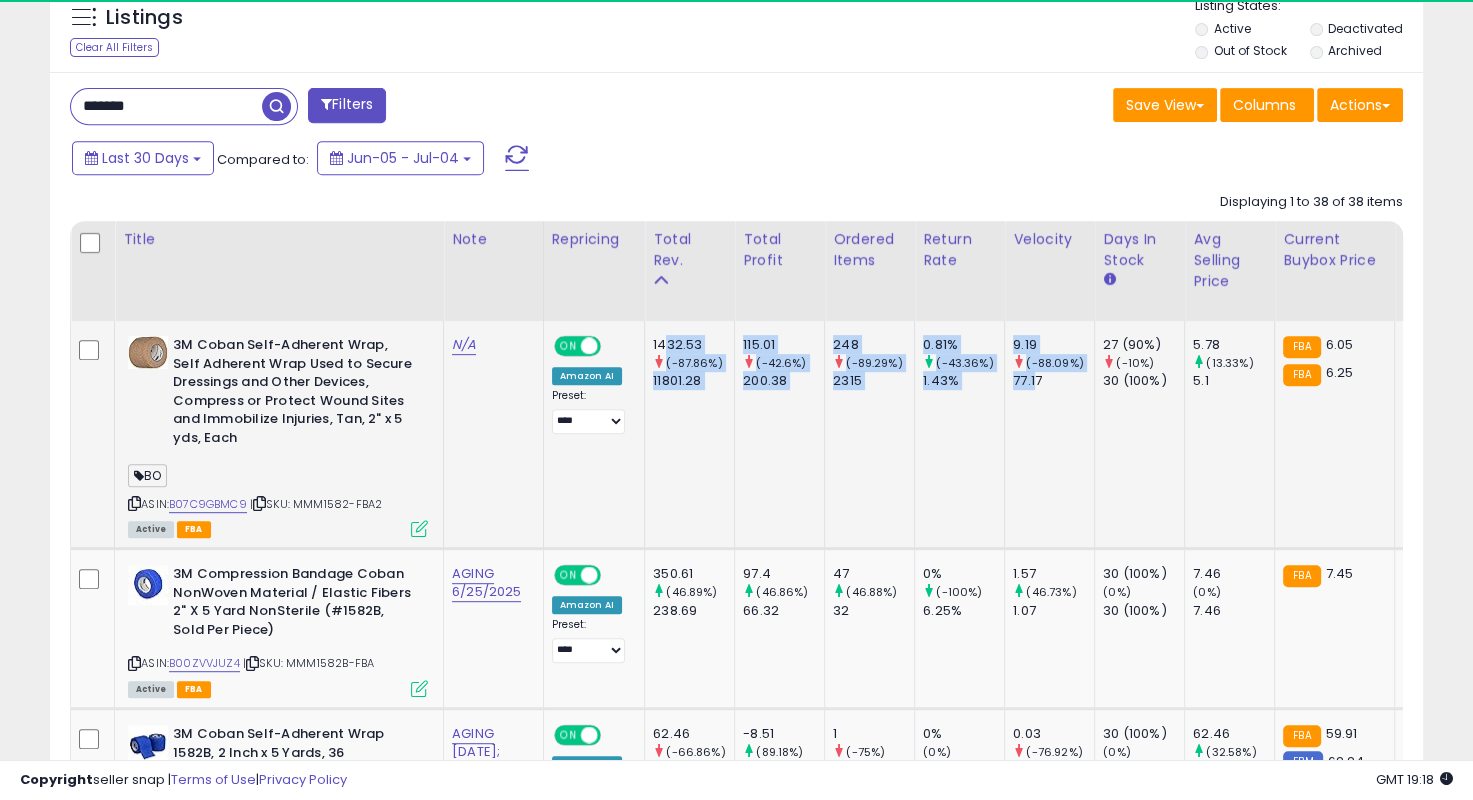drag, startPoint x: 682, startPoint y: 351, endPoint x: 1030, endPoint y: 377, distance: 348.9699 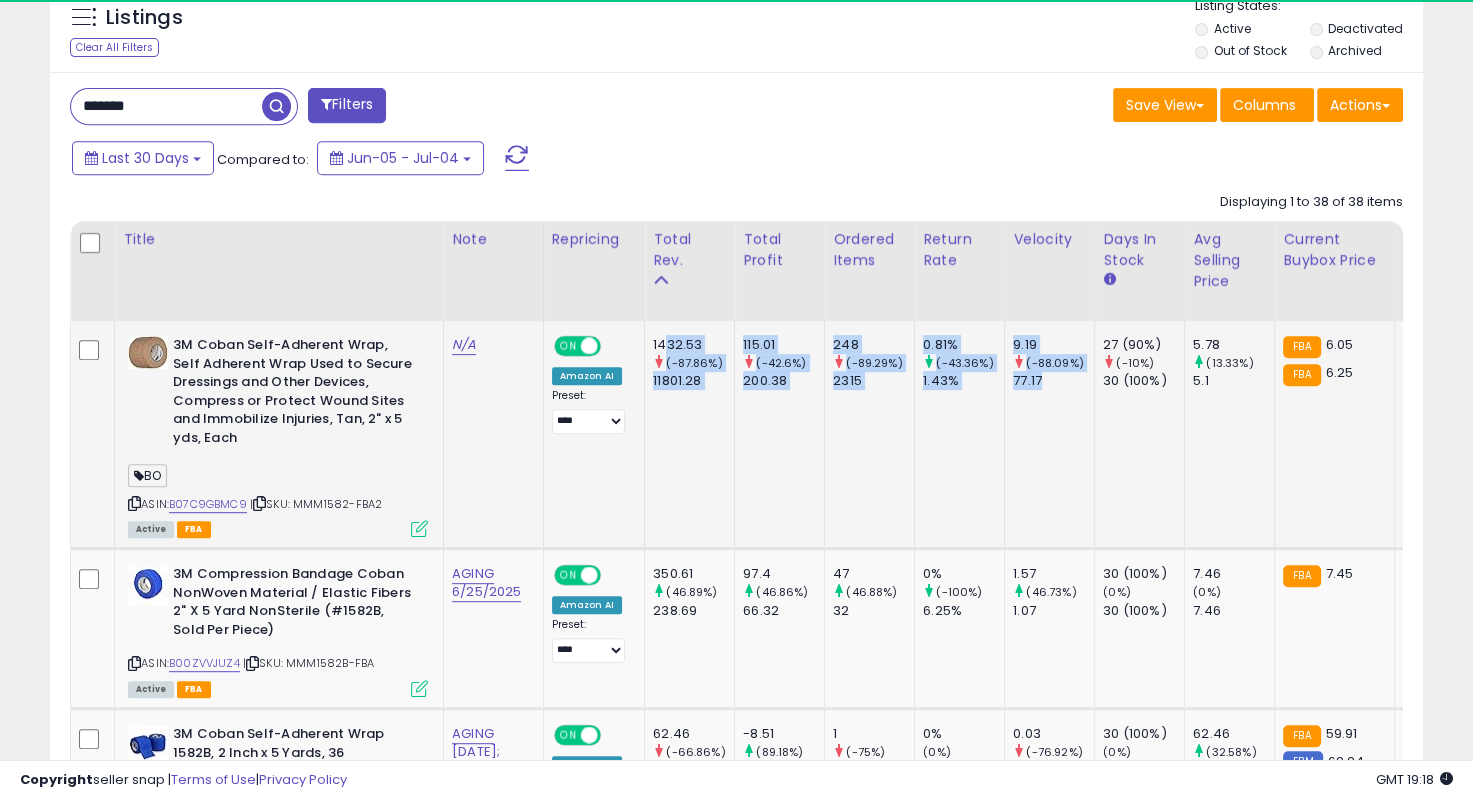 click on "77.17" at bounding box center (1053, 381) 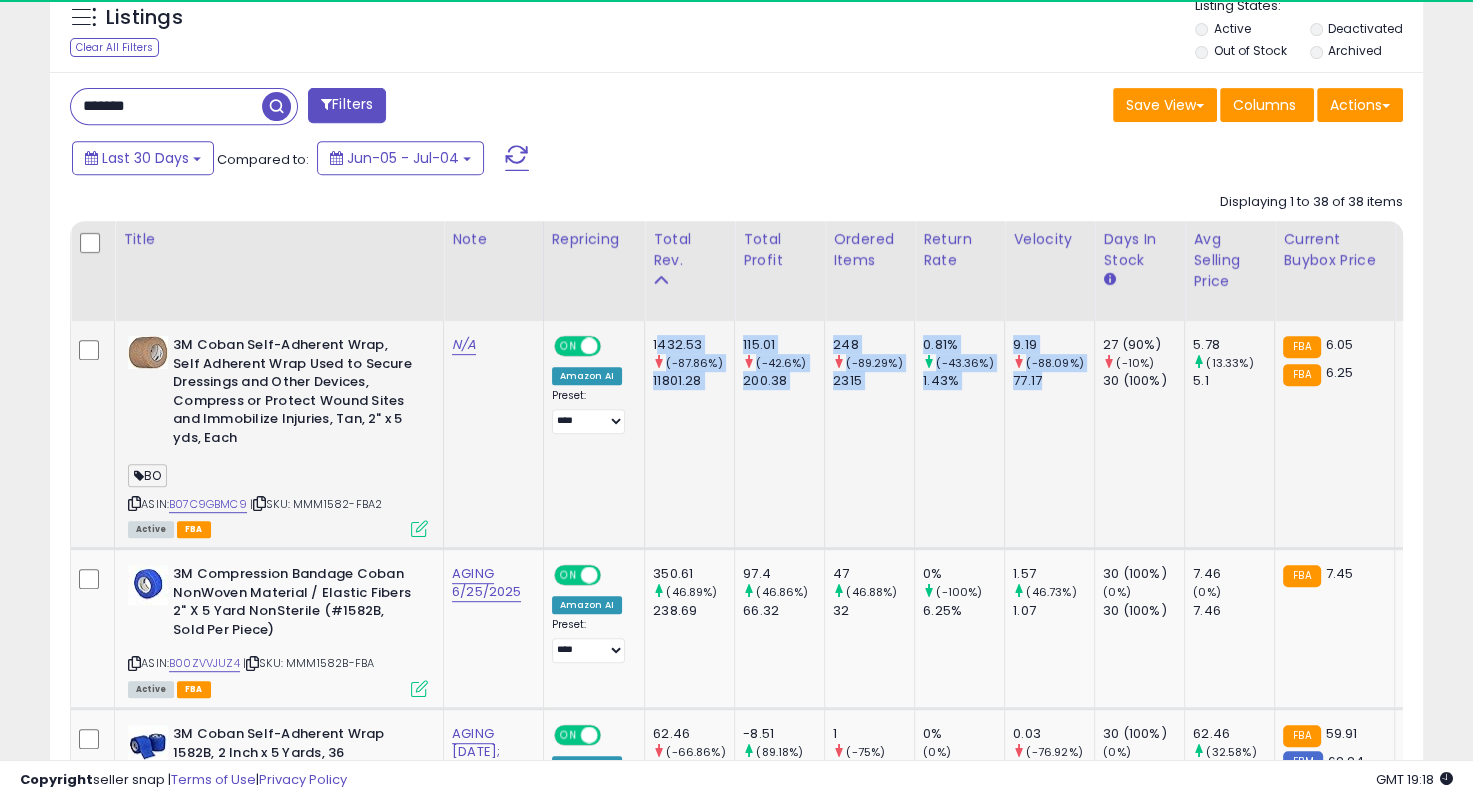drag, startPoint x: 1041, startPoint y: 380, endPoint x: 652, endPoint y: 334, distance: 391.71036 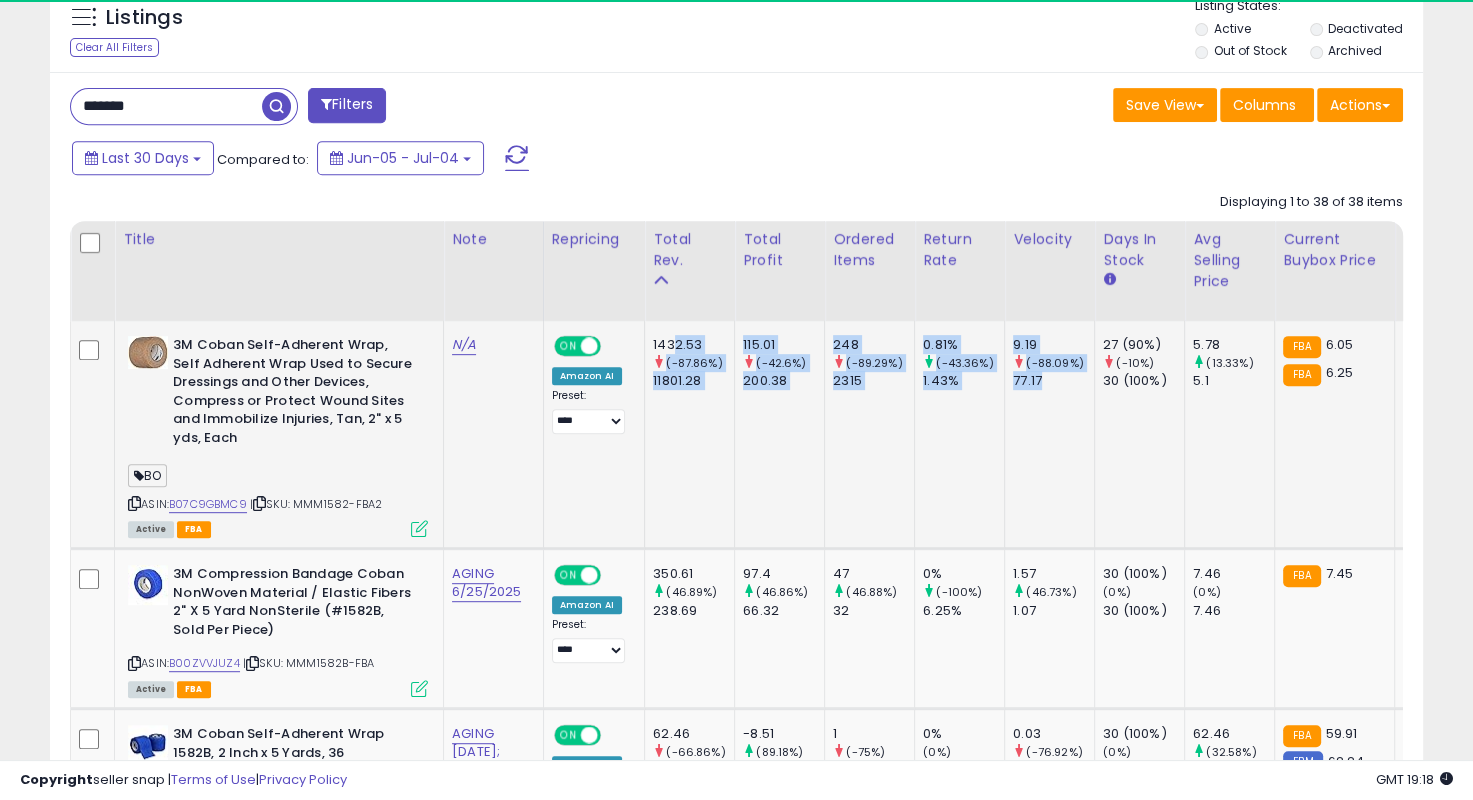 drag, startPoint x: 662, startPoint y: 341, endPoint x: 1044, endPoint y: 393, distance: 385.523 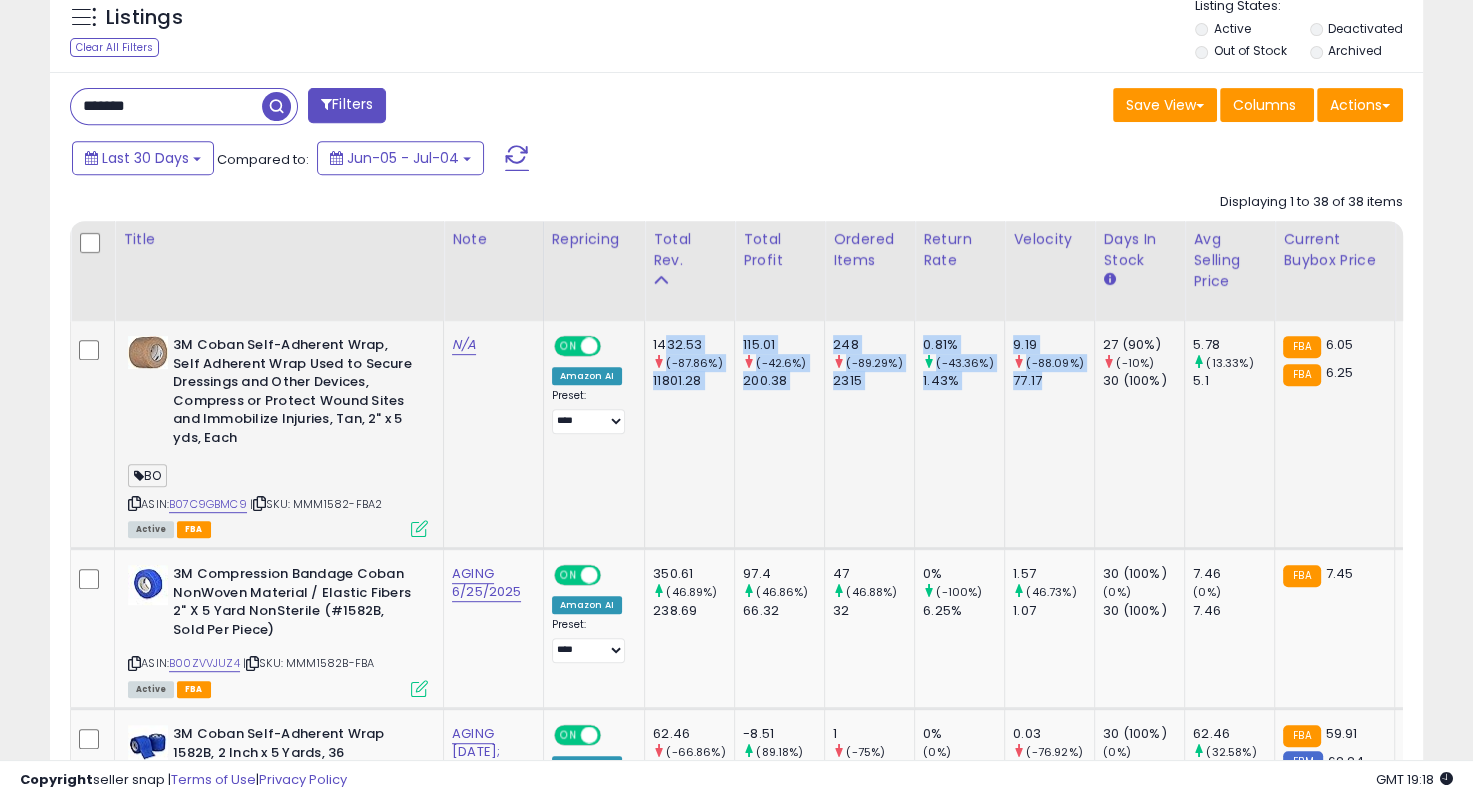 drag, startPoint x: 1059, startPoint y: 386, endPoint x: 653, endPoint y: 348, distance: 407.77444 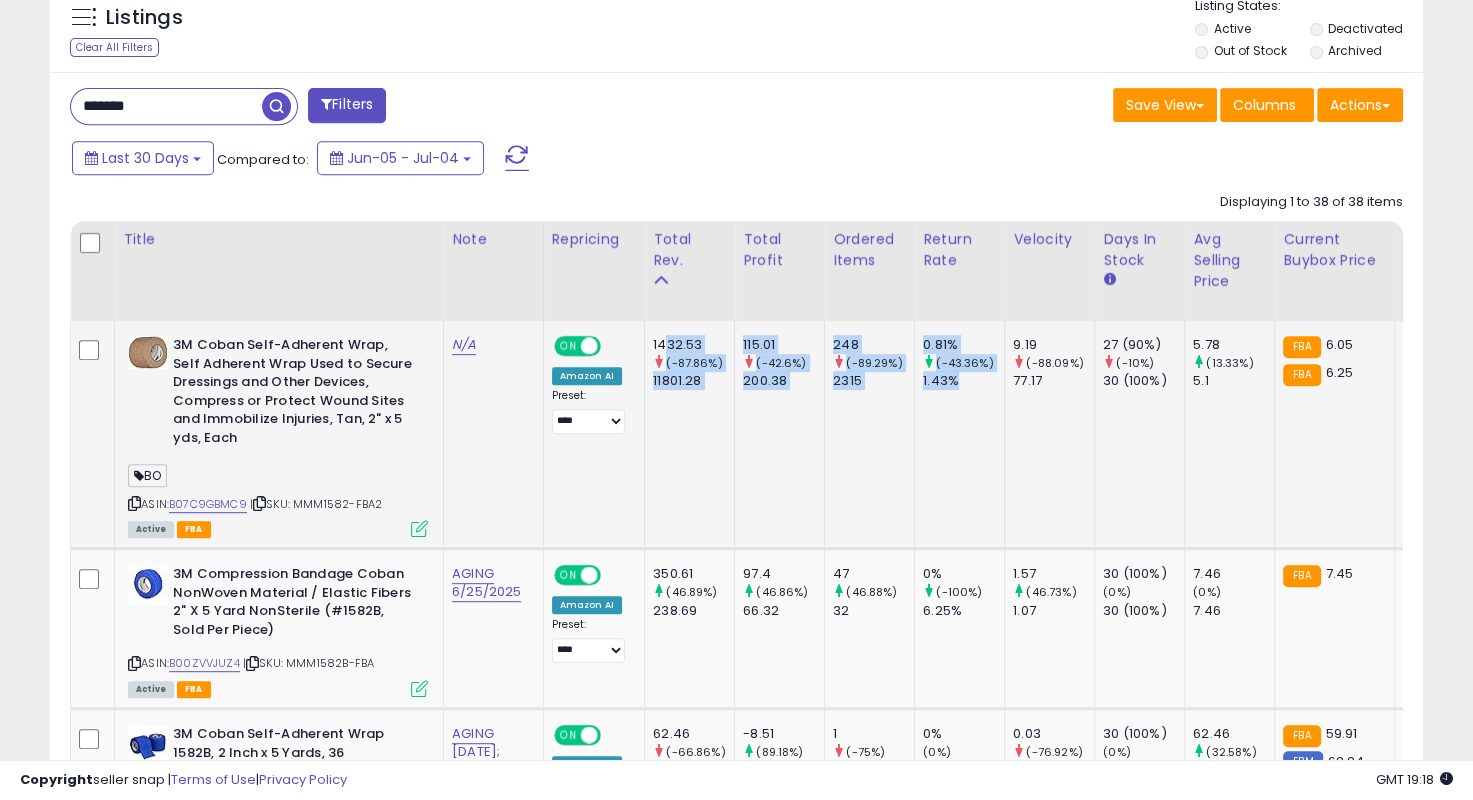 drag, startPoint x: 655, startPoint y: 336, endPoint x: 961, endPoint y: 383, distance: 309.58844 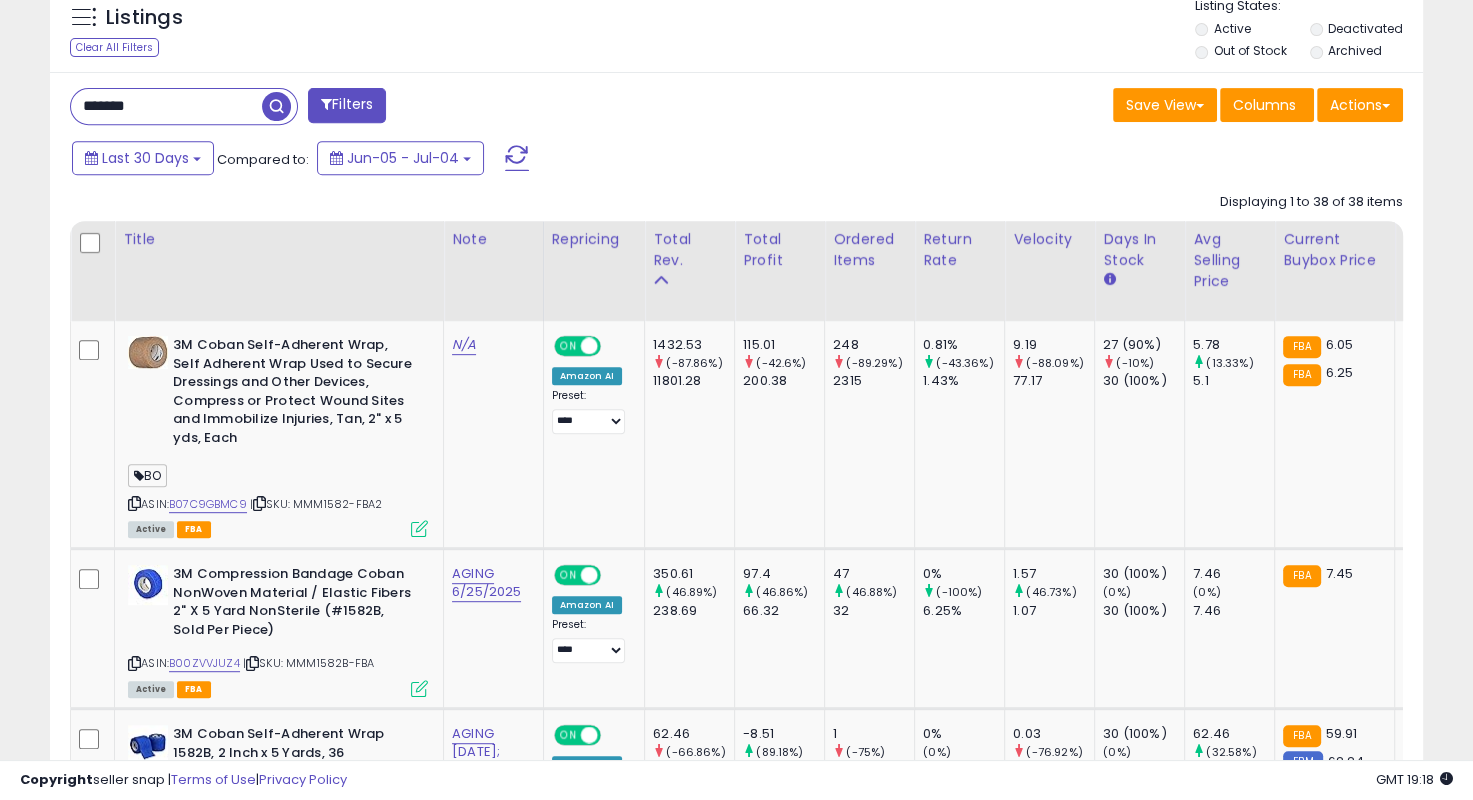 click on "*******" at bounding box center (166, 106) 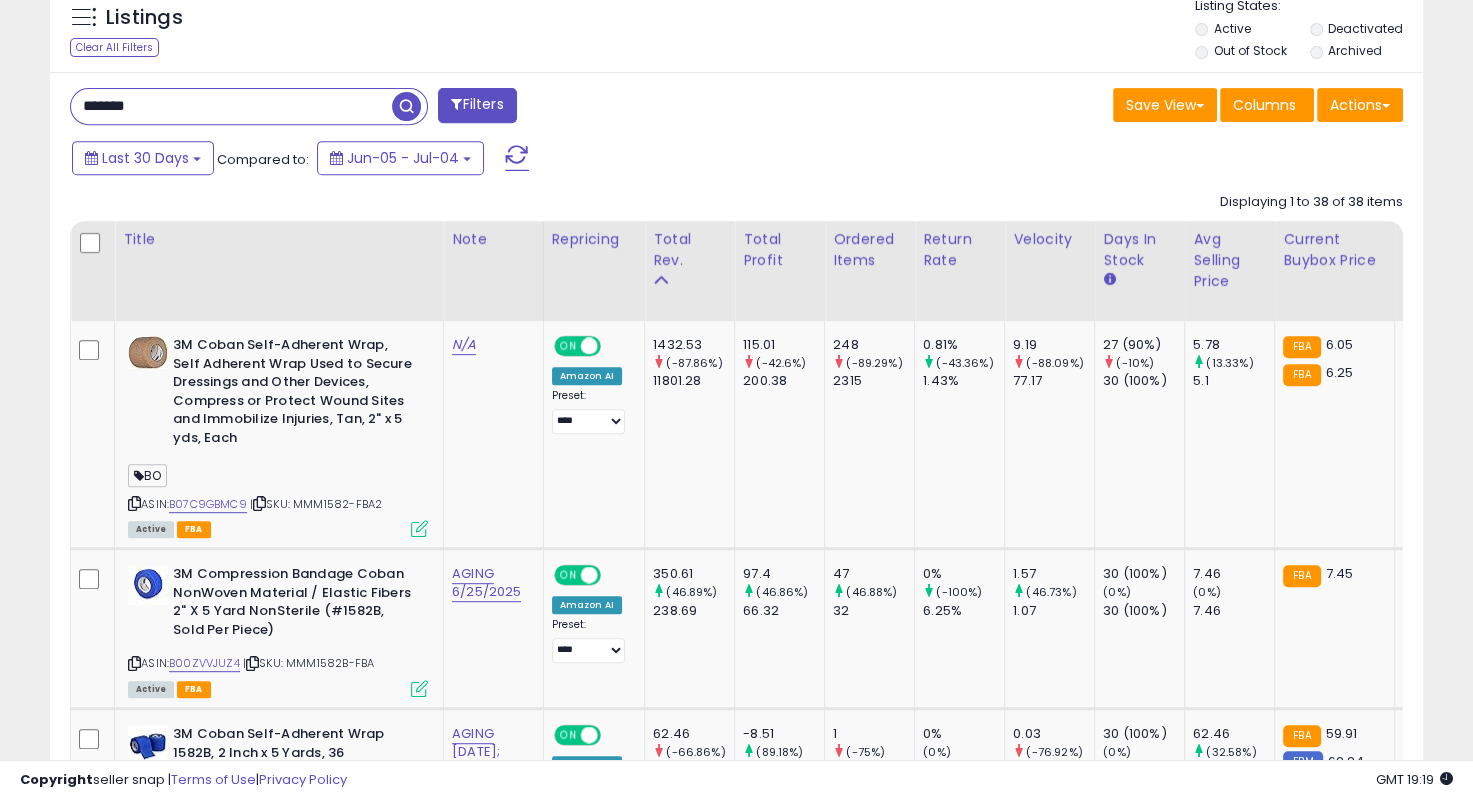 click on "*******" at bounding box center [231, 106] 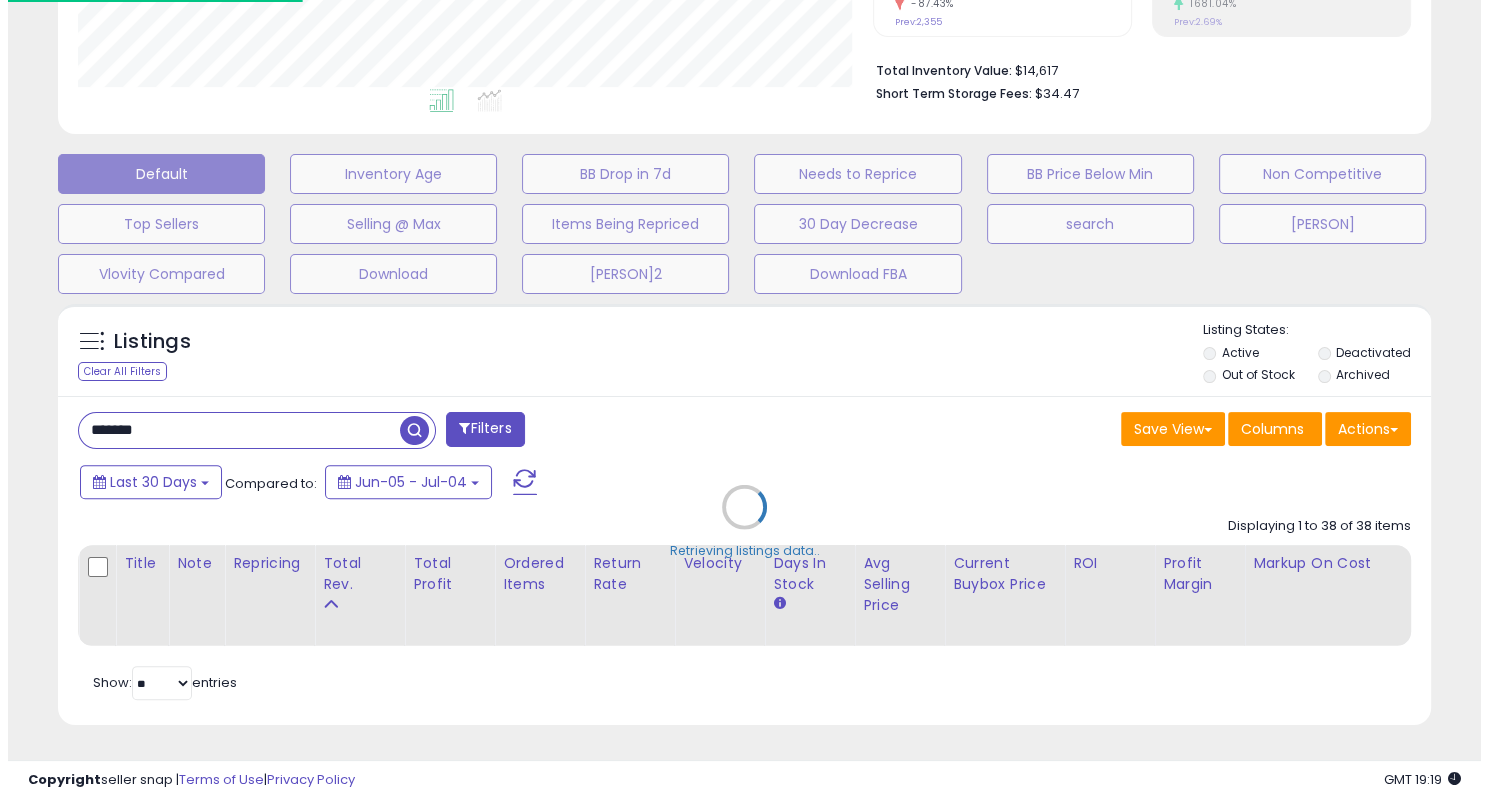 scroll, scrollTop: 490, scrollLeft: 0, axis: vertical 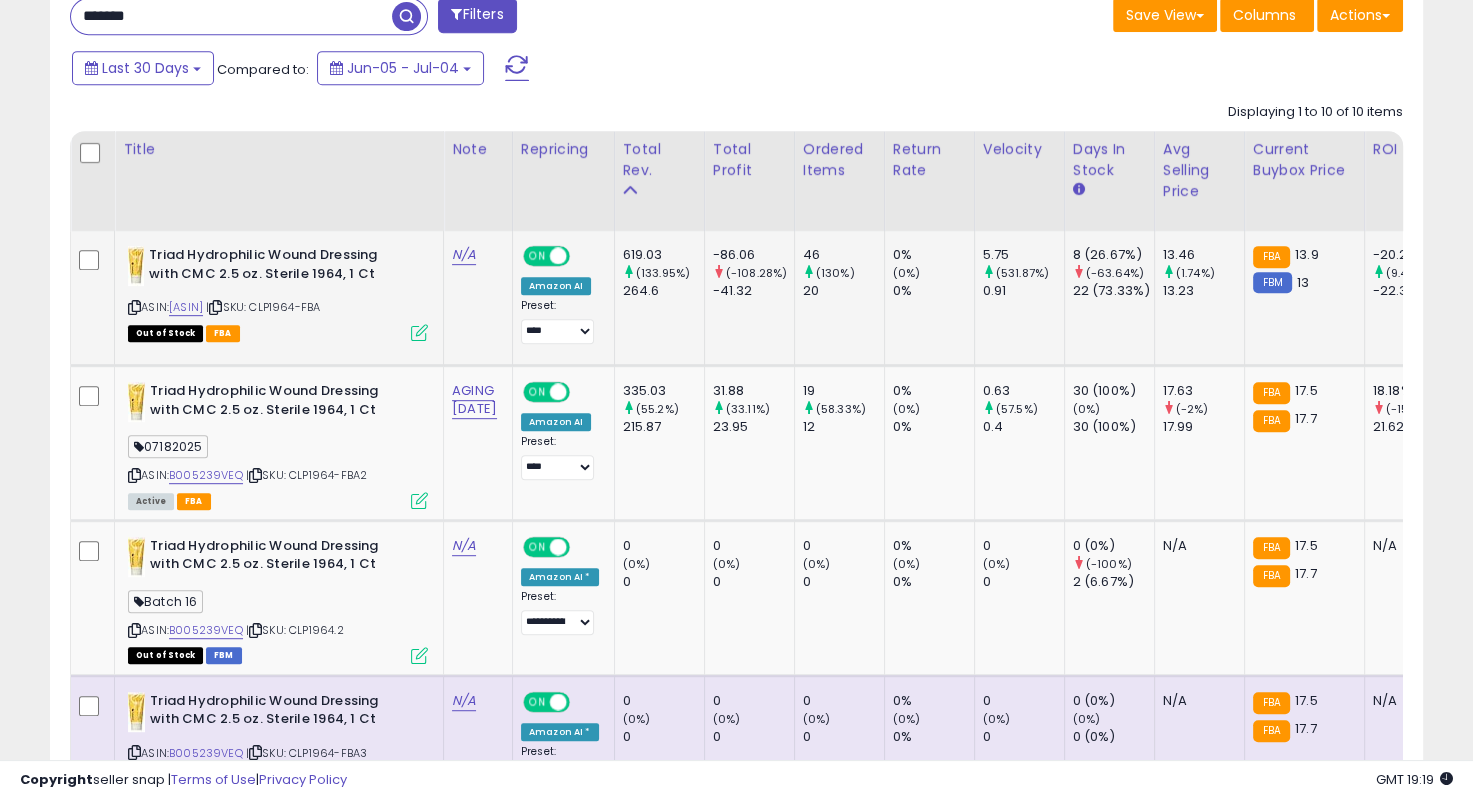 click on "[NUMBER]     ([PERCENT])   [NUMBER]" 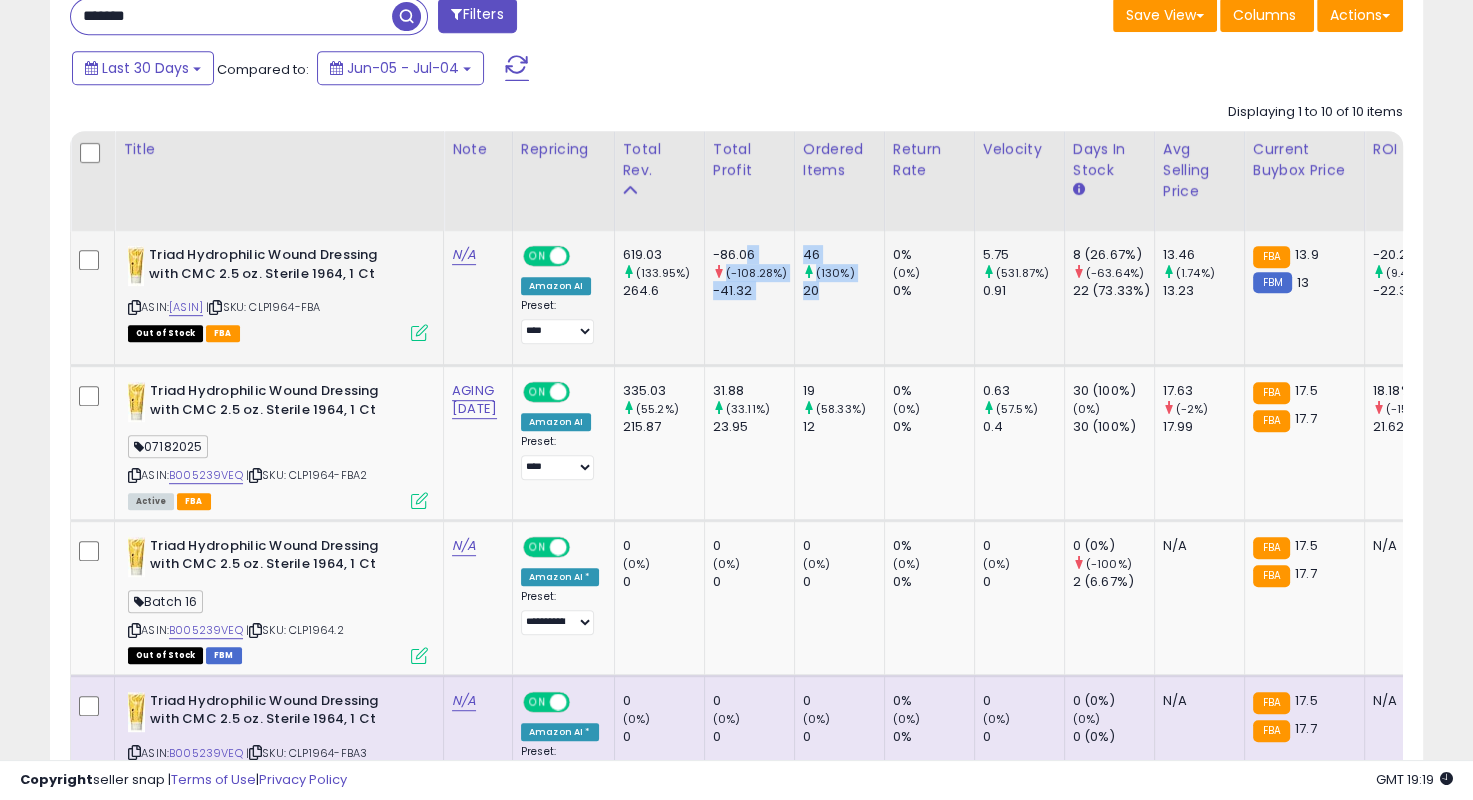drag, startPoint x: 768, startPoint y: 248, endPoint x: 838, endPoint y: 316, distance: 97.59098 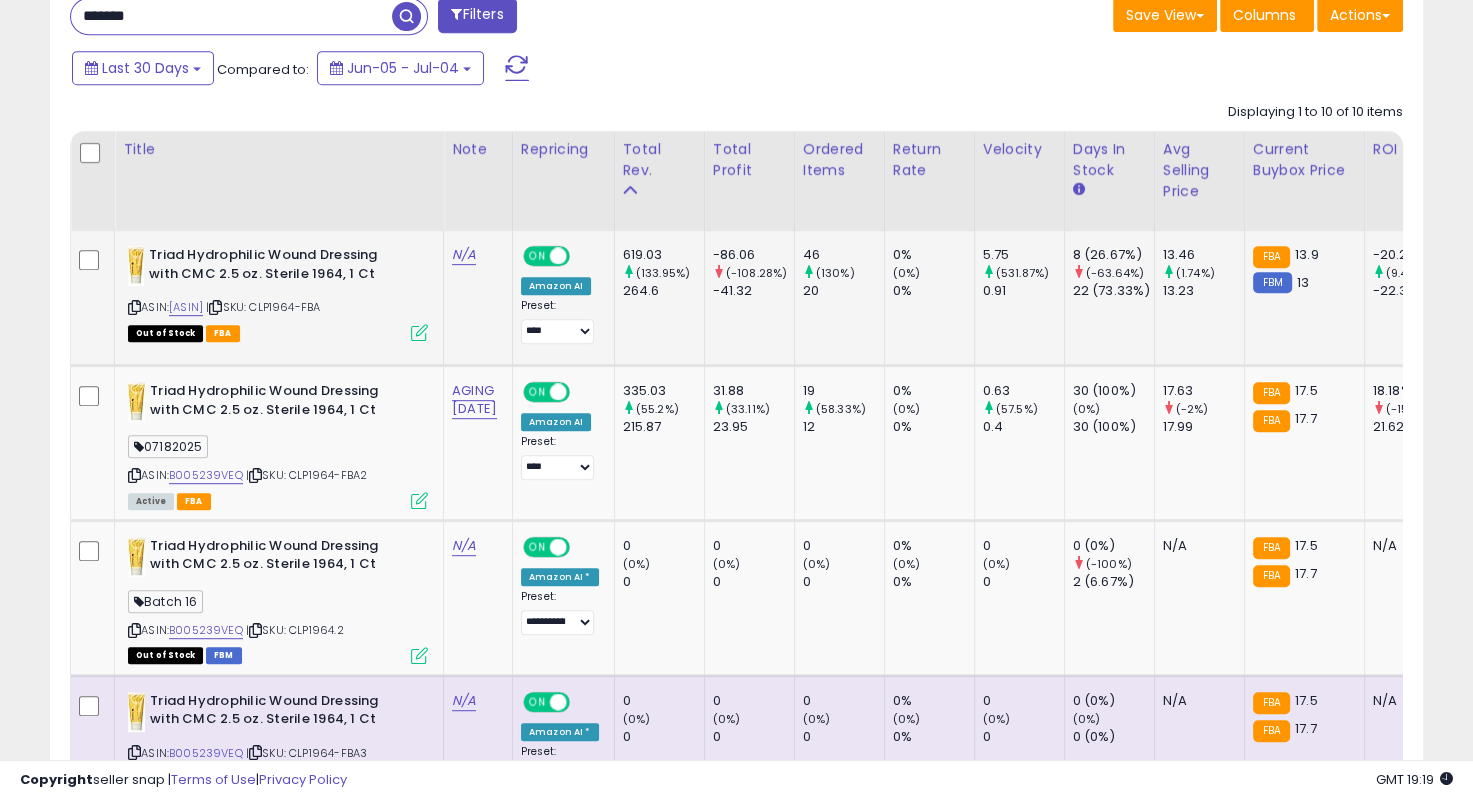 click on "[NUMBER]     ([PERCENT])   [NUMBER]" 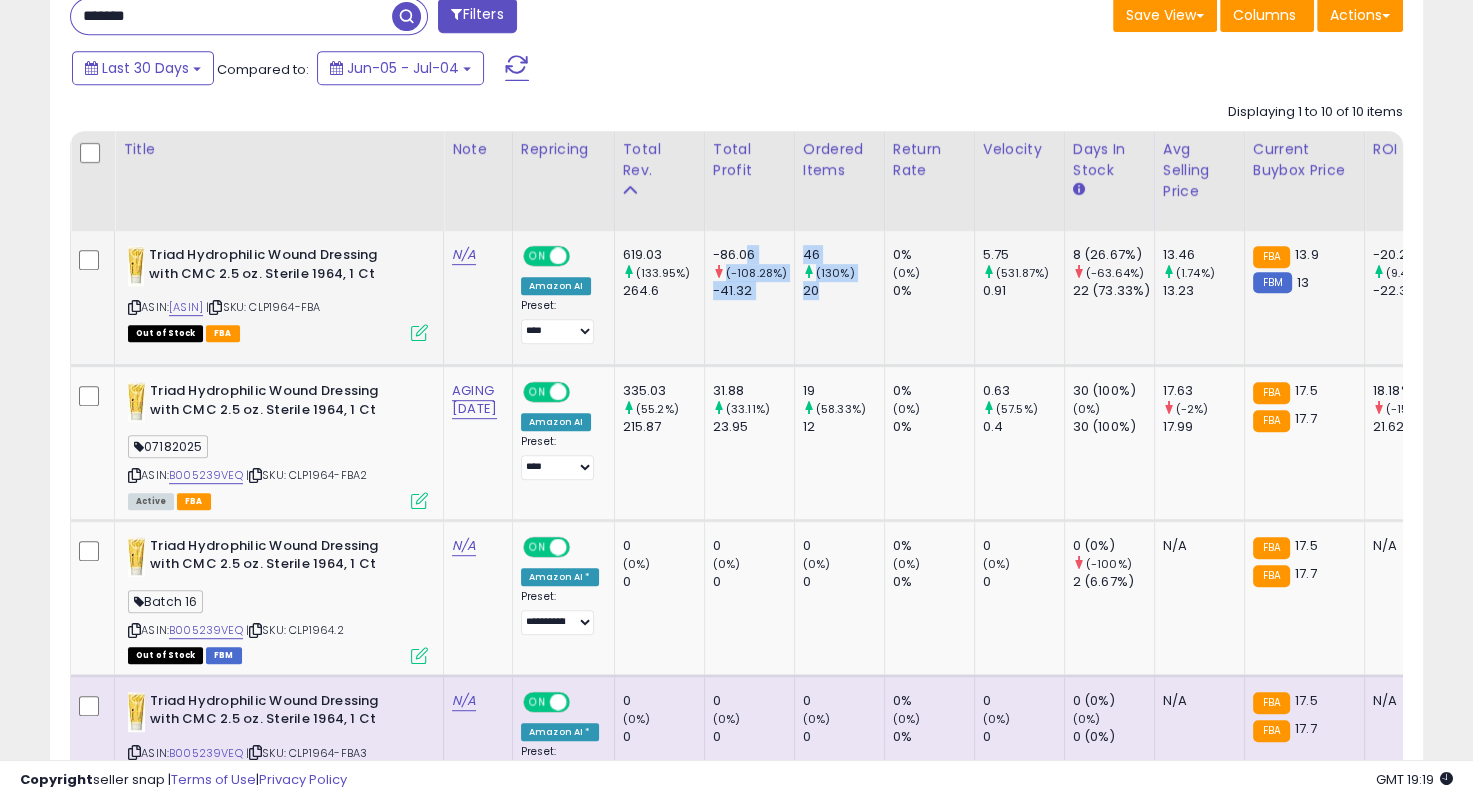 drag, startPoint x: 771, startPoint y: 253, endPoint x: 855, endPoint y: 305, distance: 98.79271 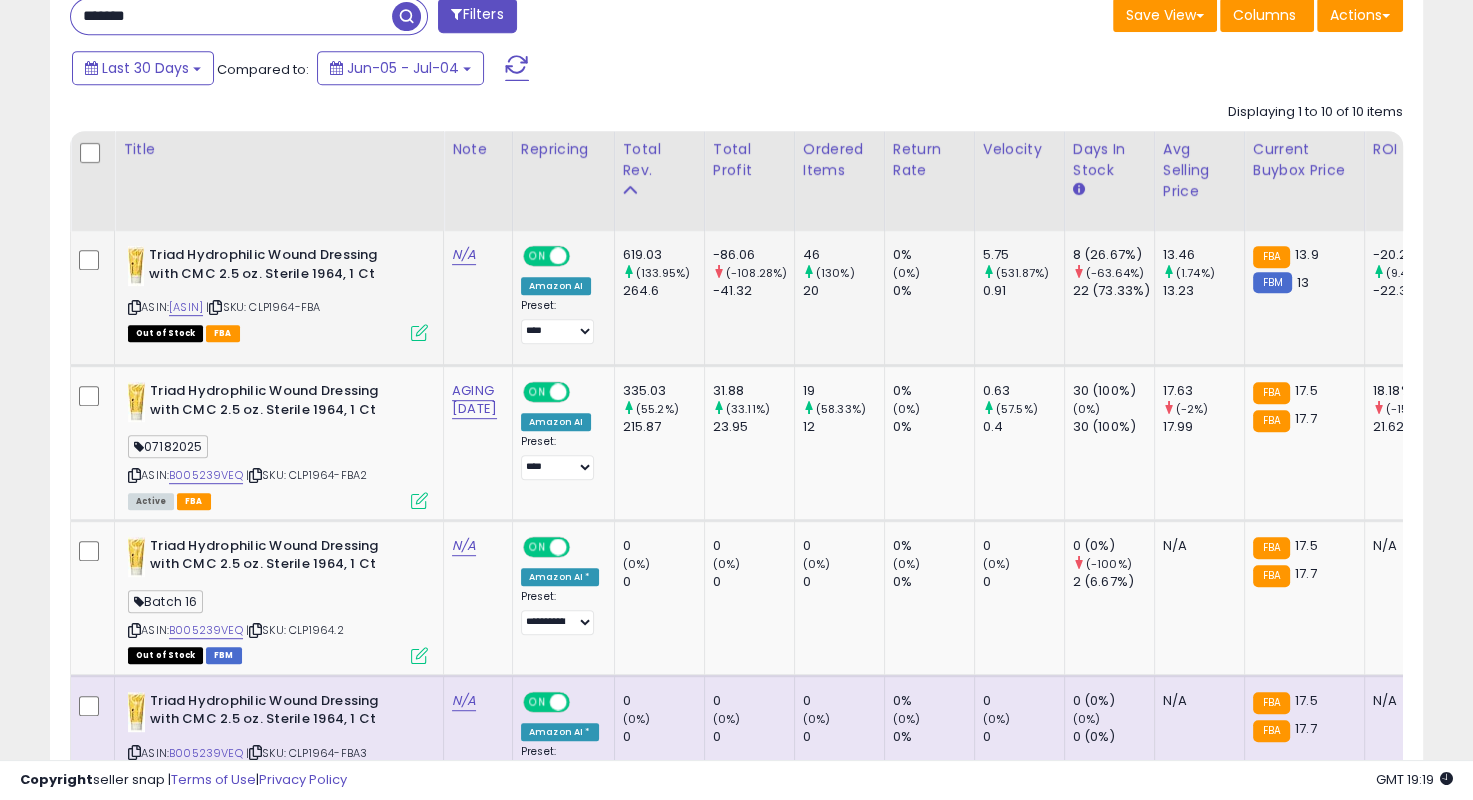 click on "[NUMBER]     ([PERCENT])   [NUMBER]" 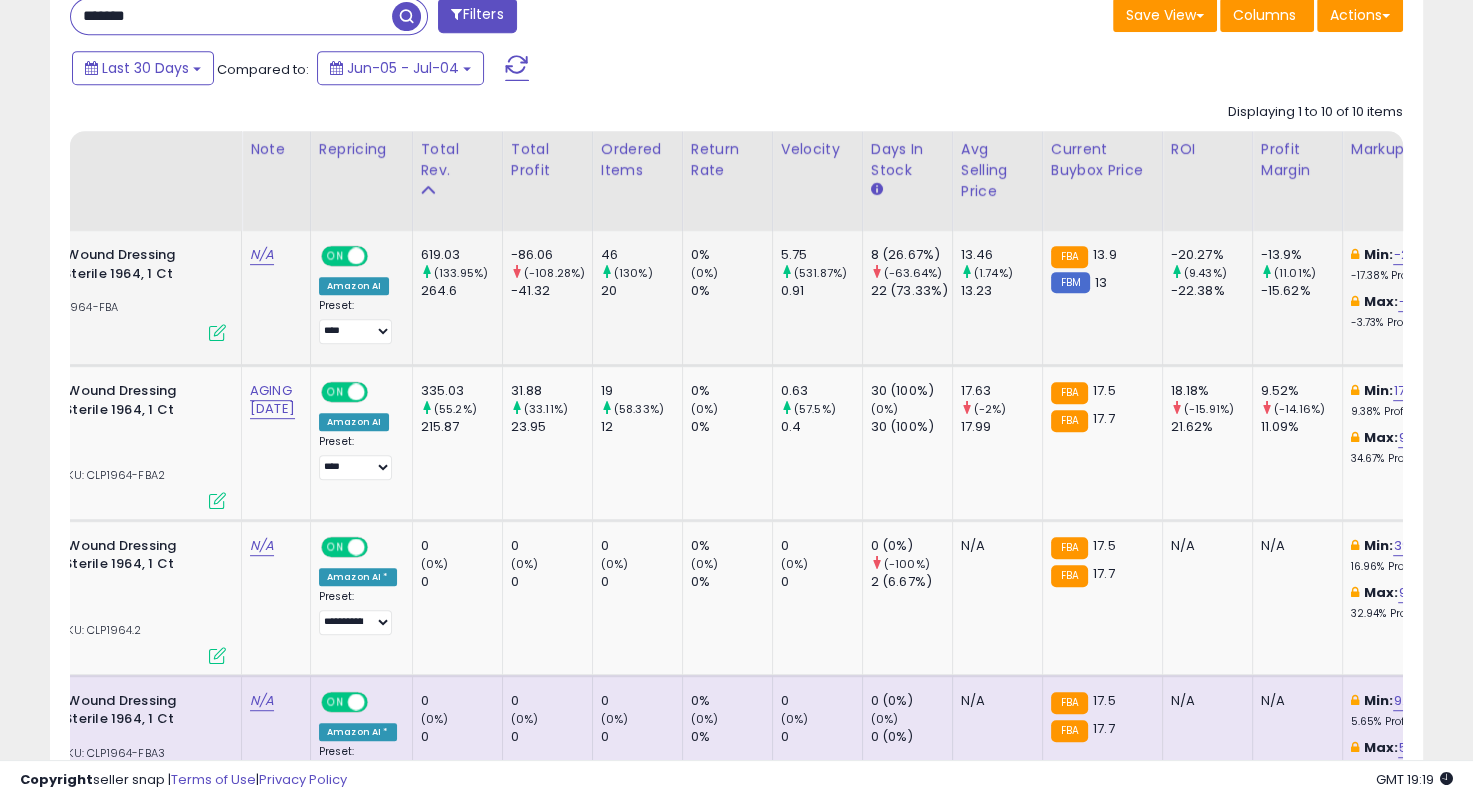 scroll, scrollTop: 0, scrollLeft: 226, axis: horizontal 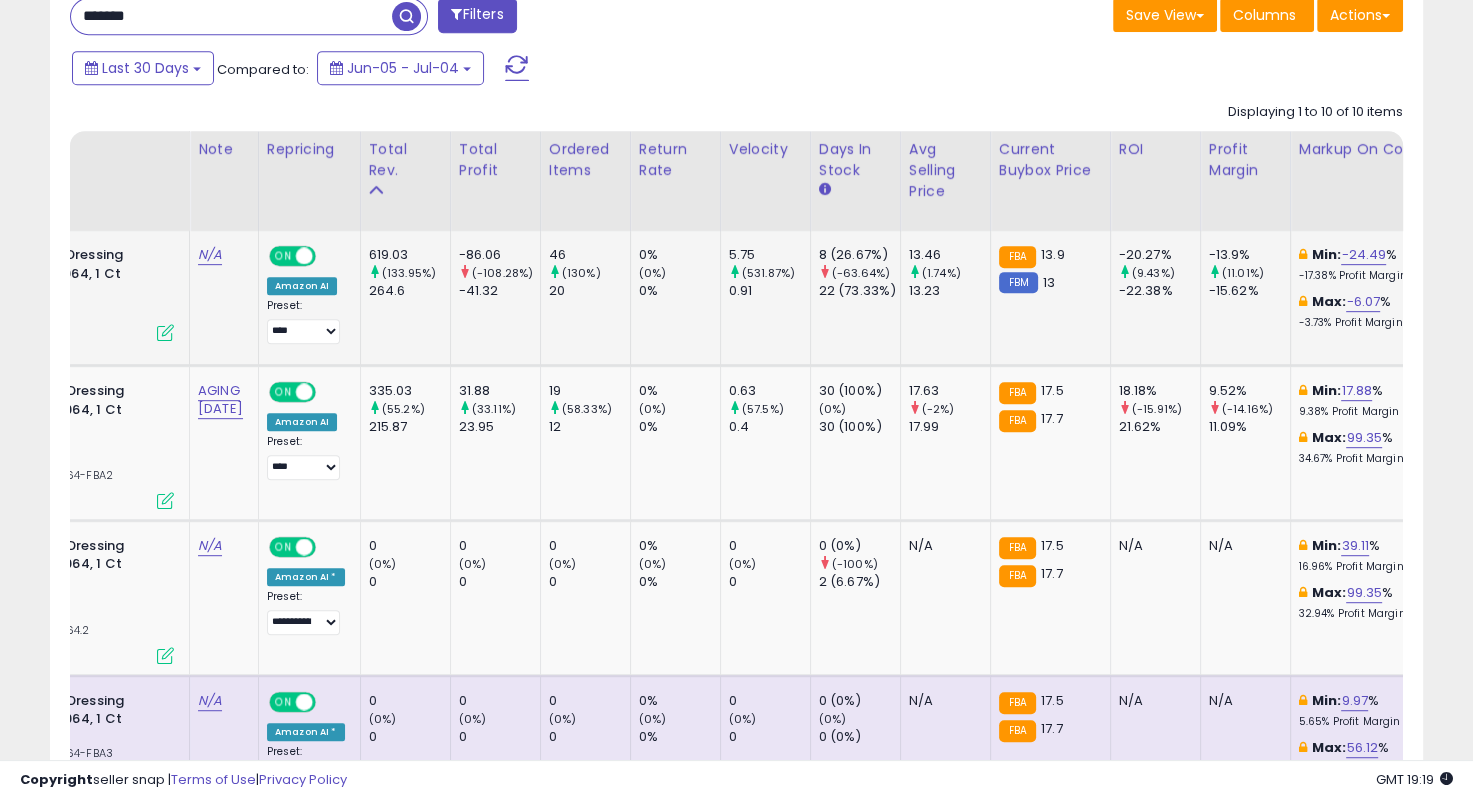 drag, startPoint x: 1004, startPoint y: 338, endPoint x: 1017, endPoint y: 336, distance: 13.152946 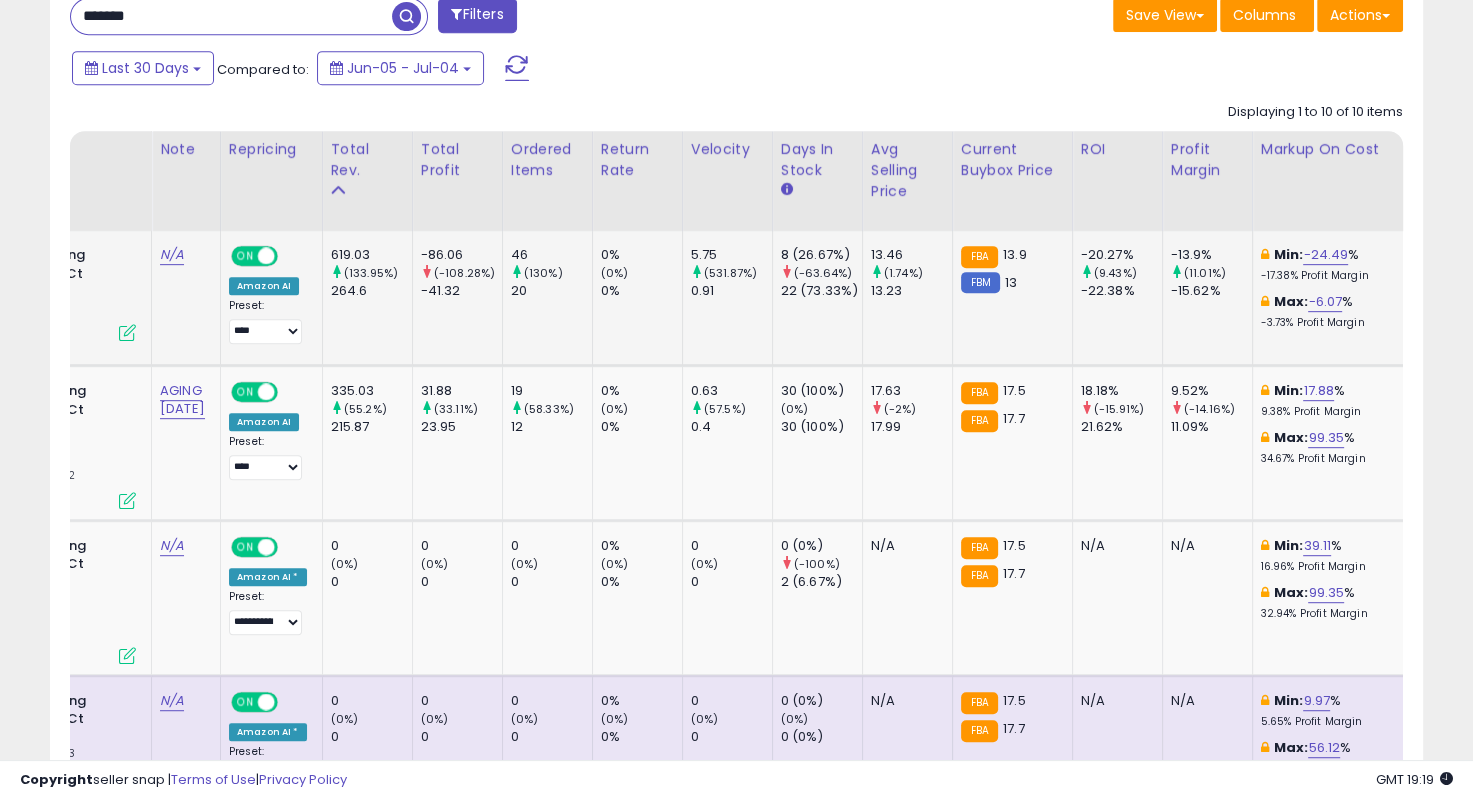 scroll, scrollTop: 0, scrollLeft: 414, axis: horizontal 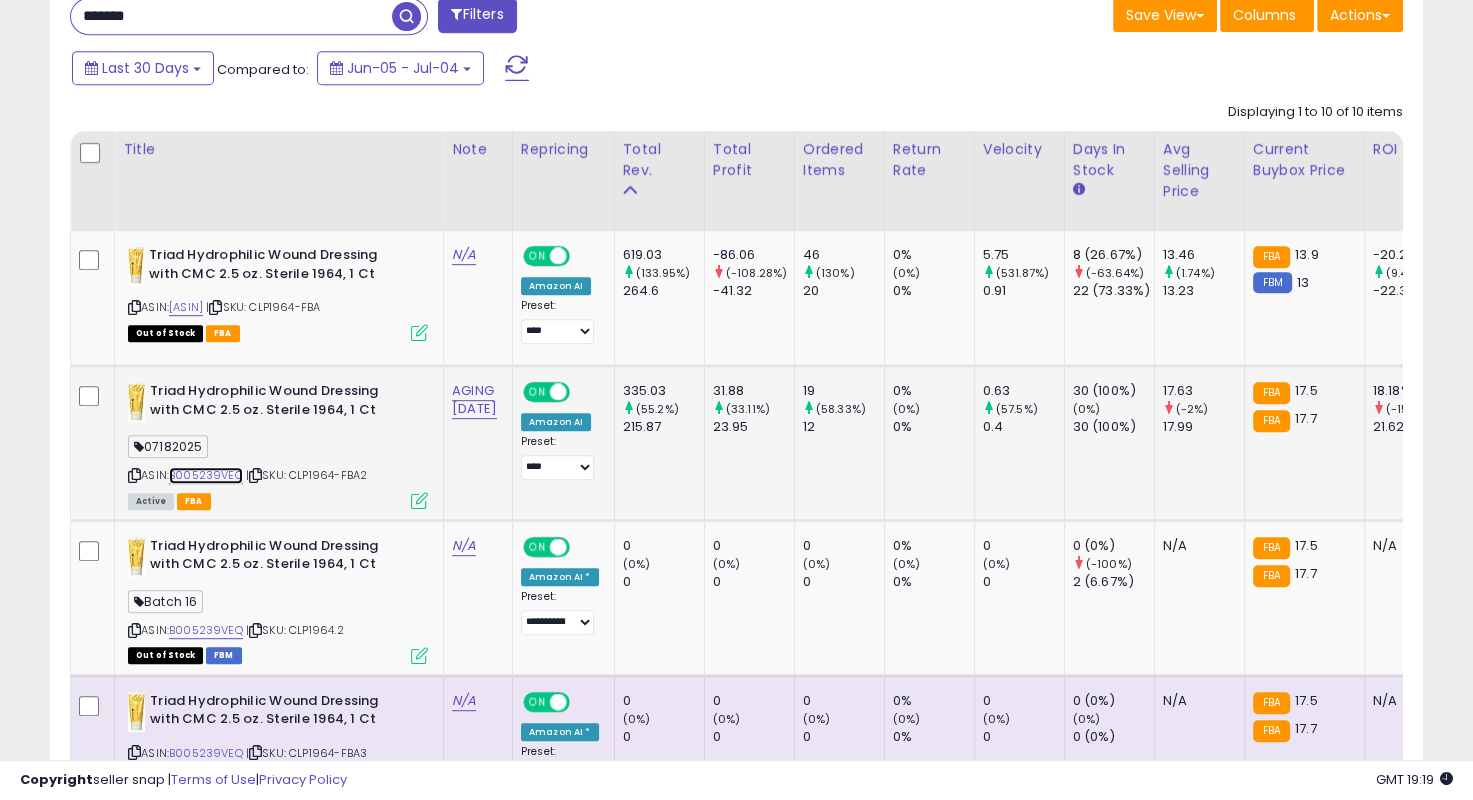 click on "B005239VEQ" at bounding box center [206, 475] 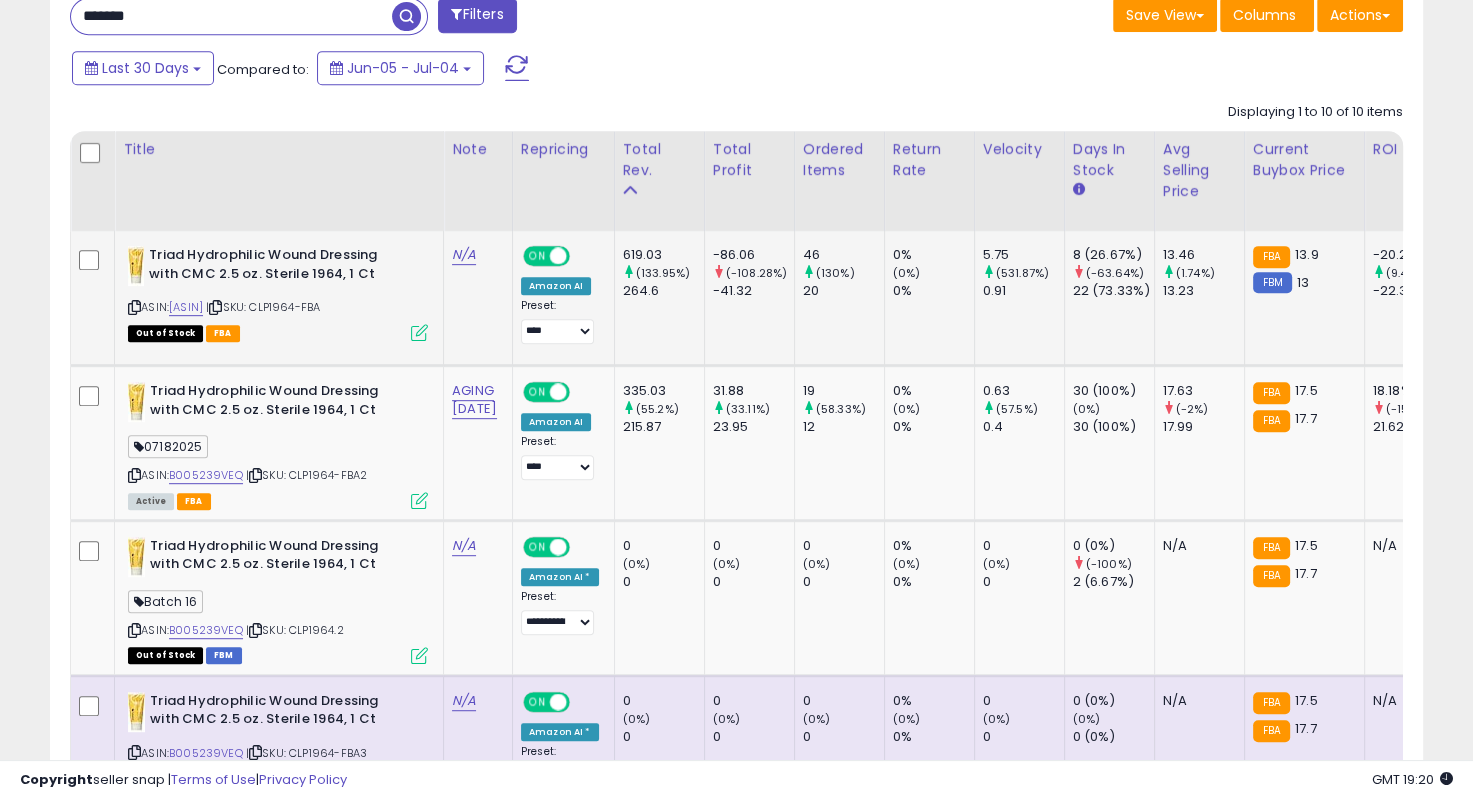 scroll, scrollTop: 0, scrollLeft: 9, axis: horizontal 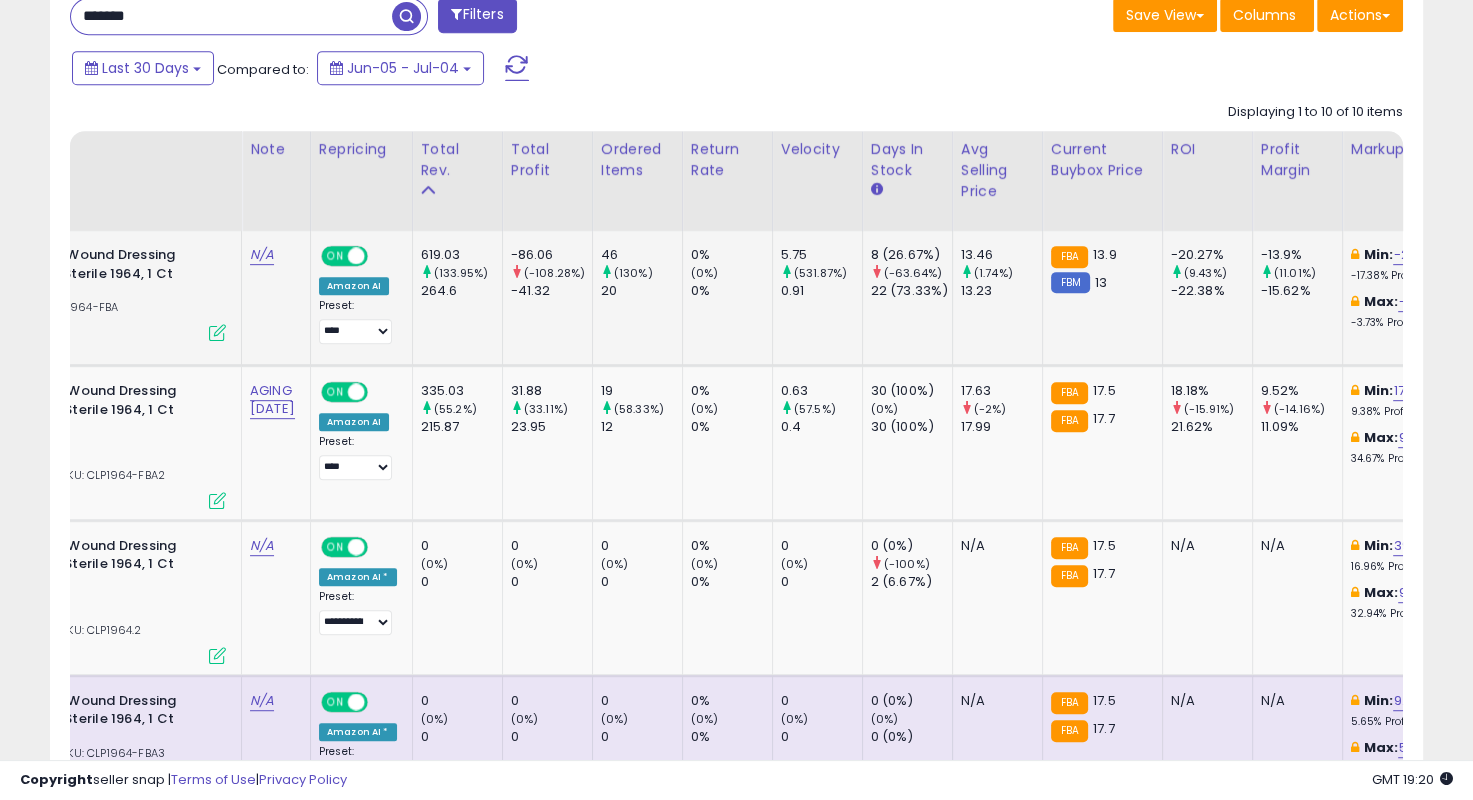 drag, startPoint x: 1049, startPoint y: 316, endPoint x: 1073, endPoint y: 323, distance: 25 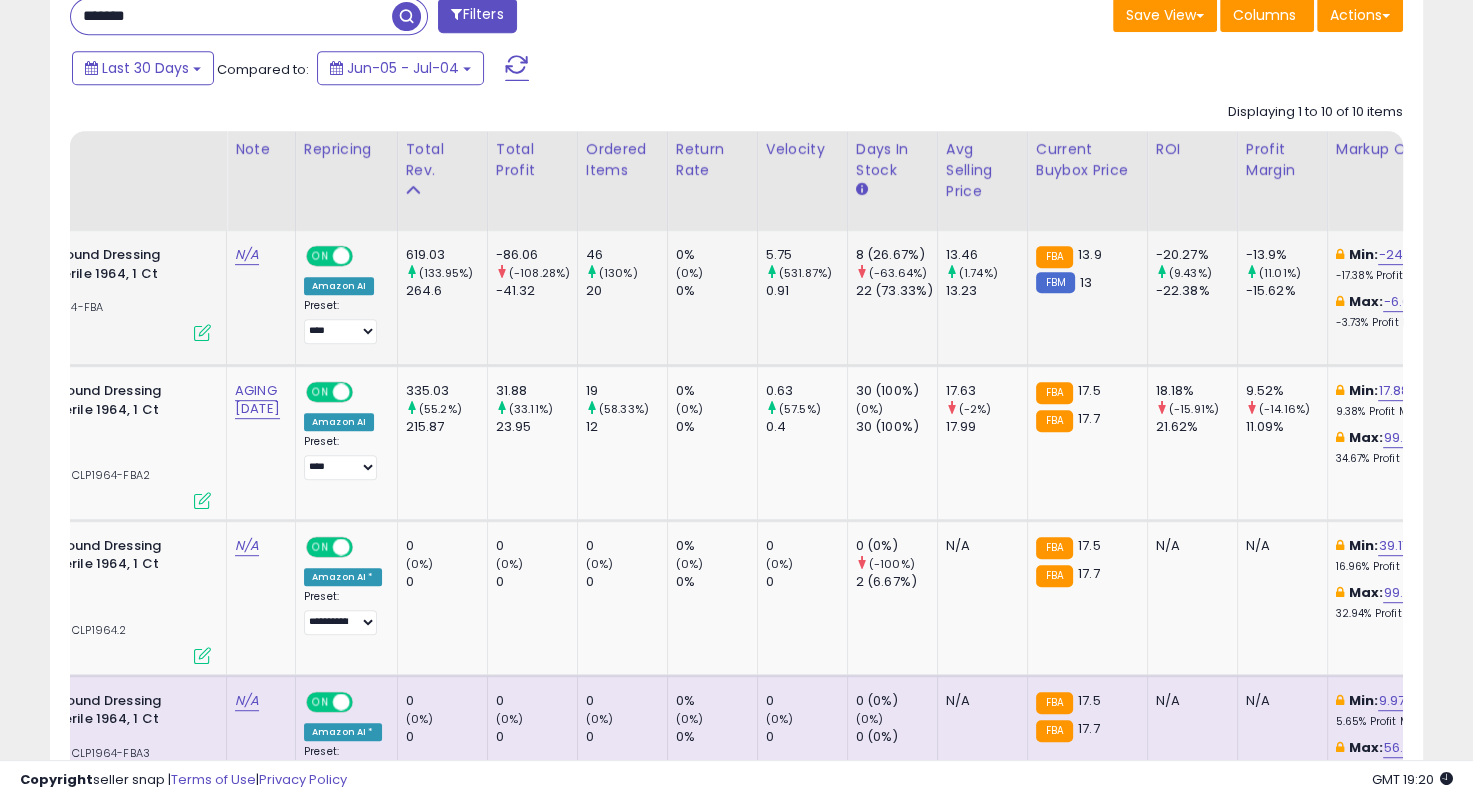 scroll, scrollTop: 0, scrollLeft: 239, axis: horizontal 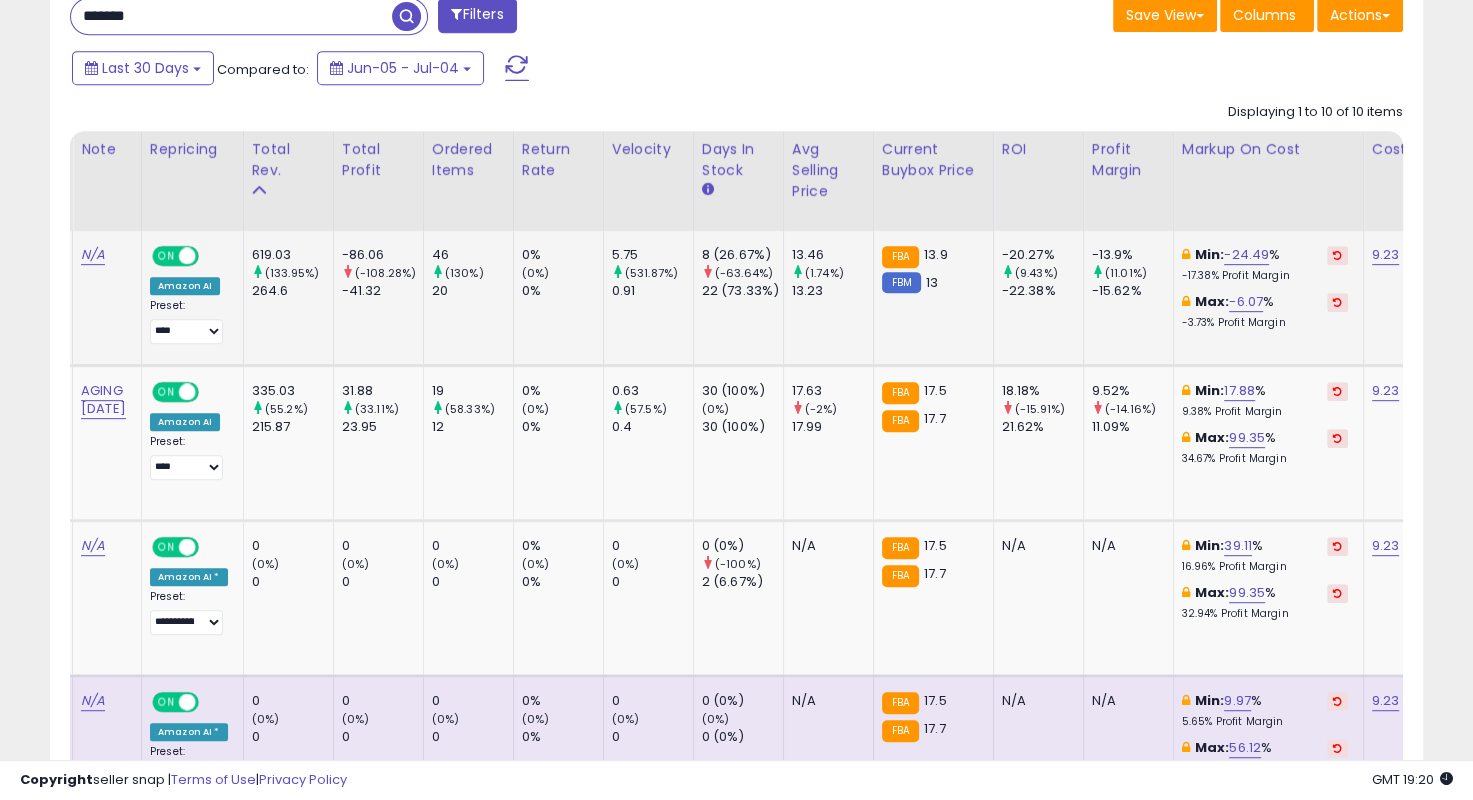 click on "-13.9%     (11.01%)   -15.62%" 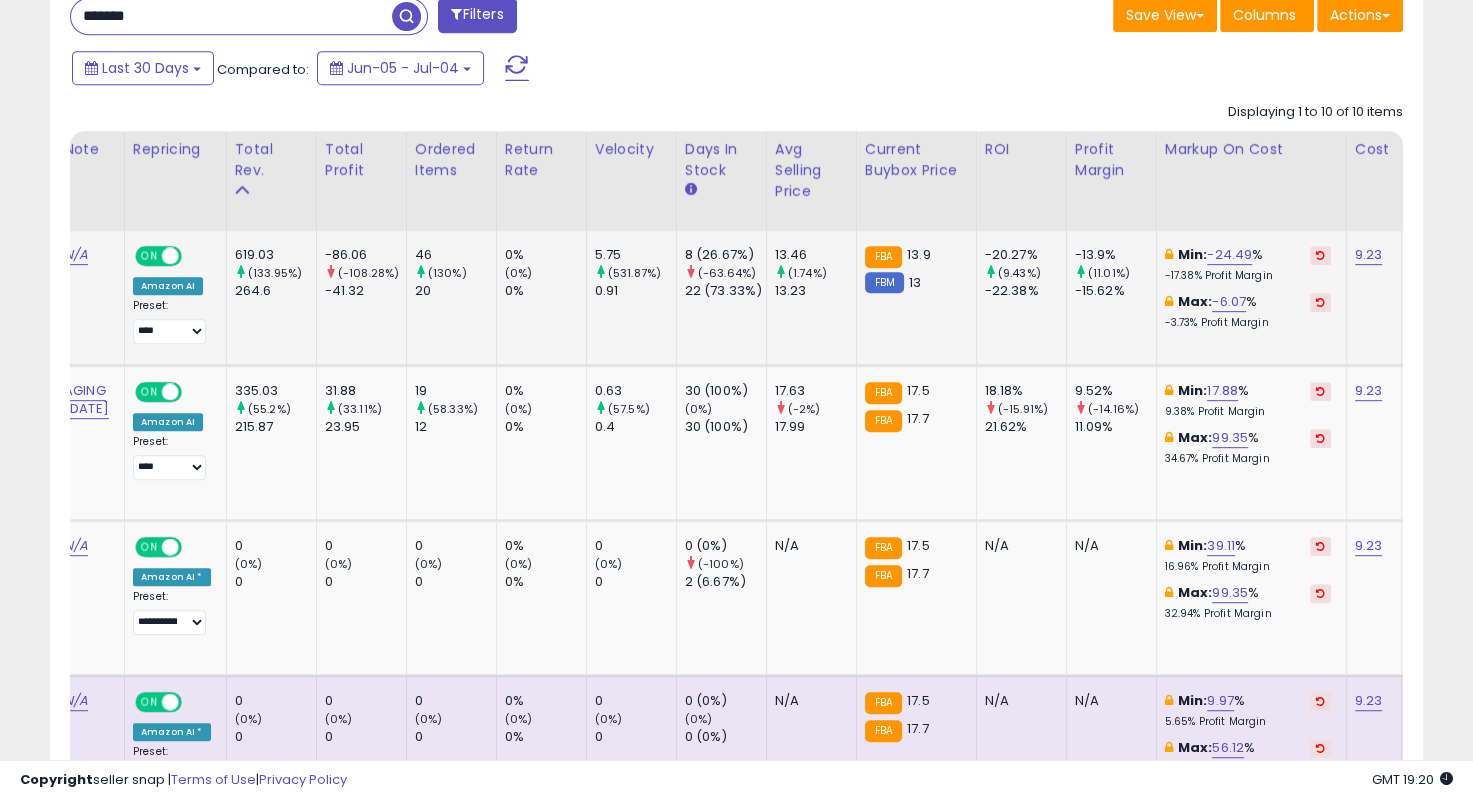 scroll 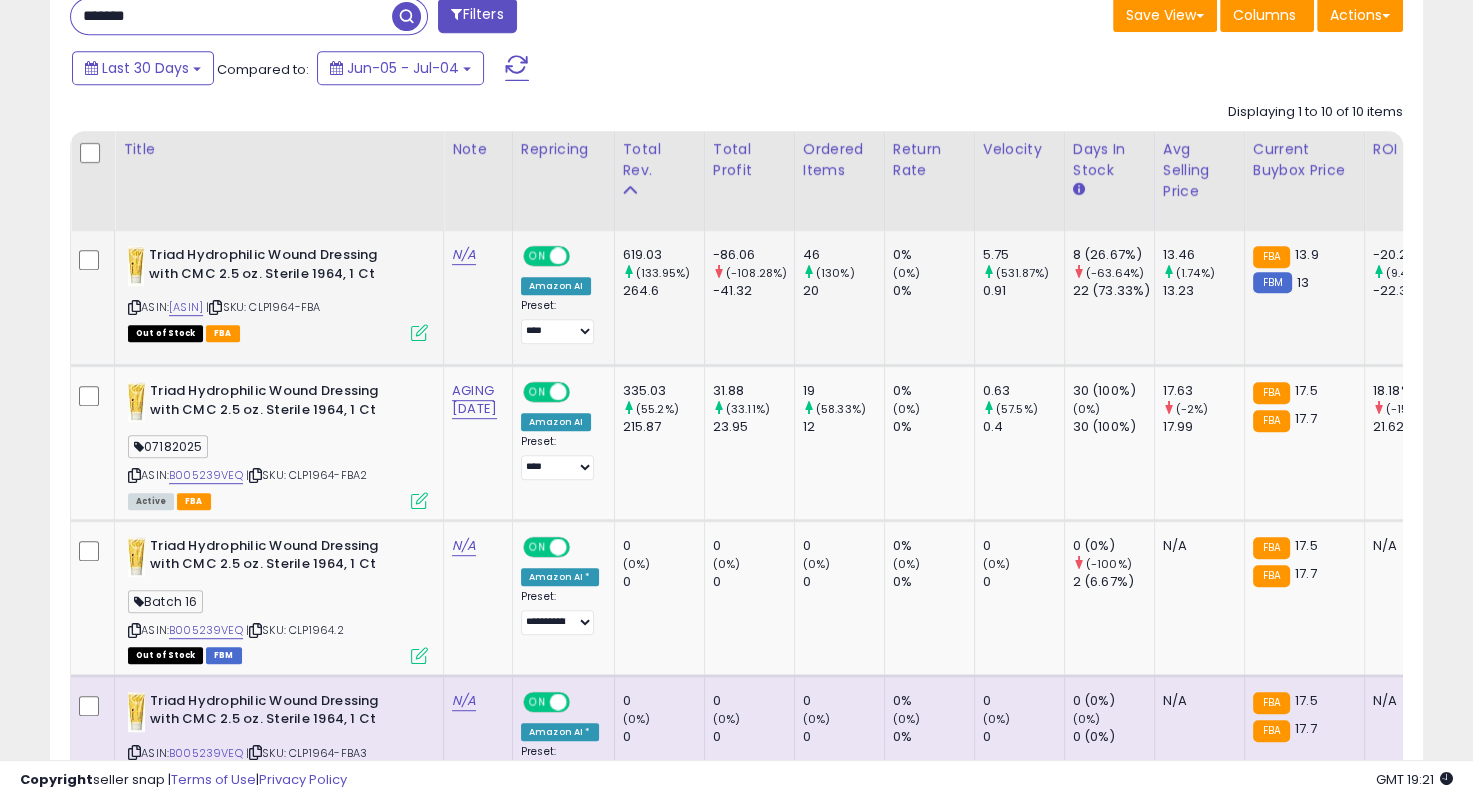 click at bounding box center [134, 307] 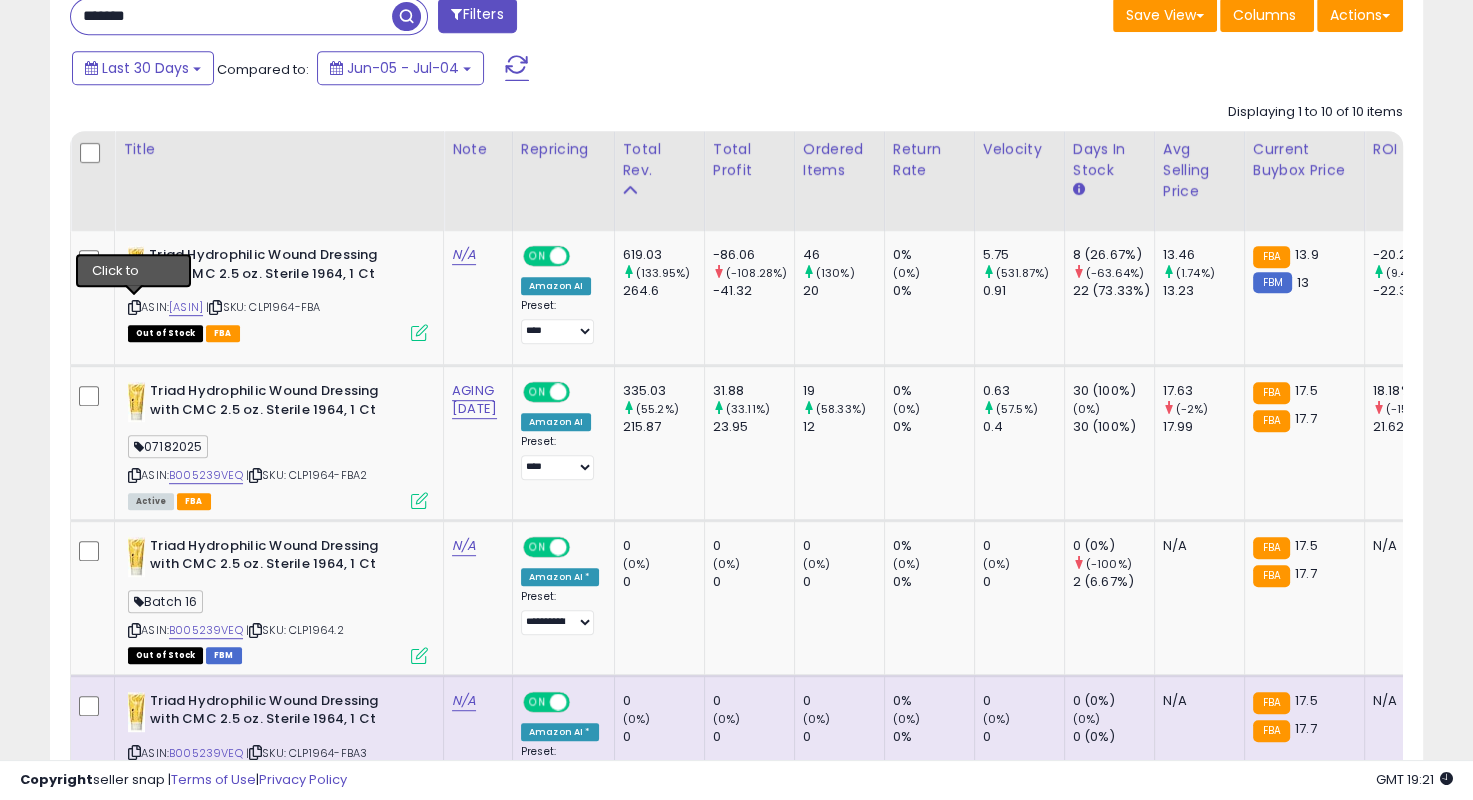 click on "*******" at bounding box center (231, 16) 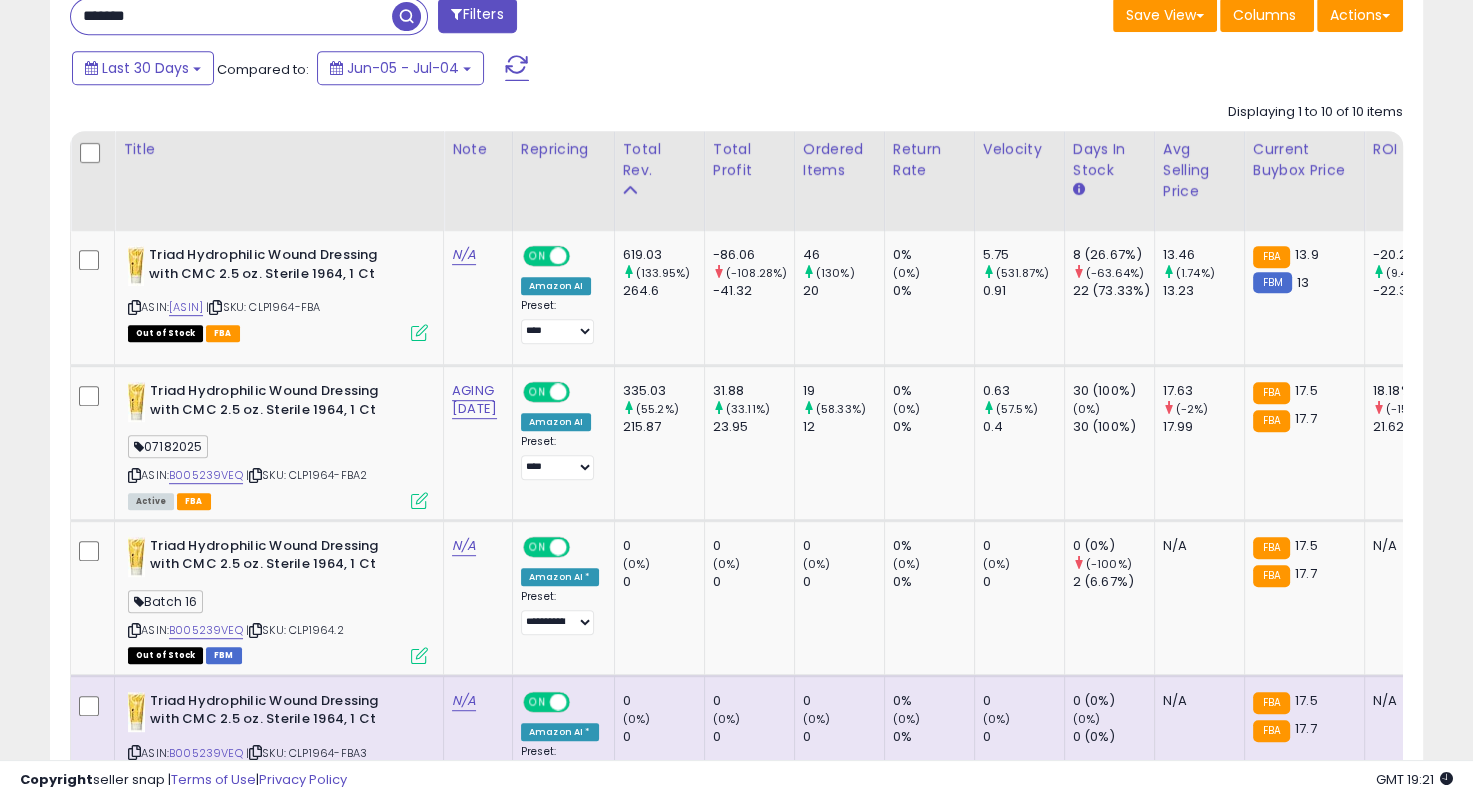 click on "*******" at bounding box center (231, 16) 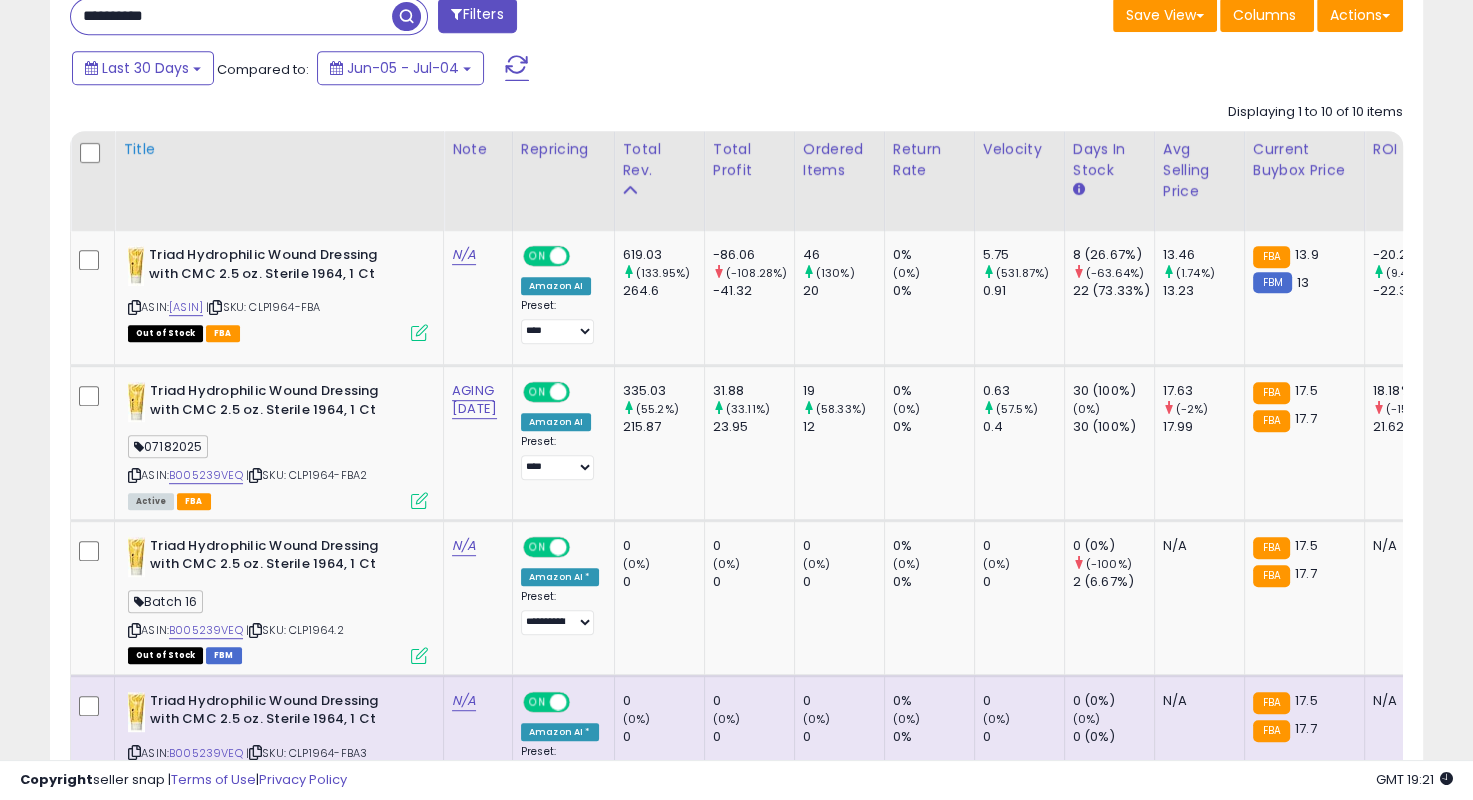 type on "**********" 